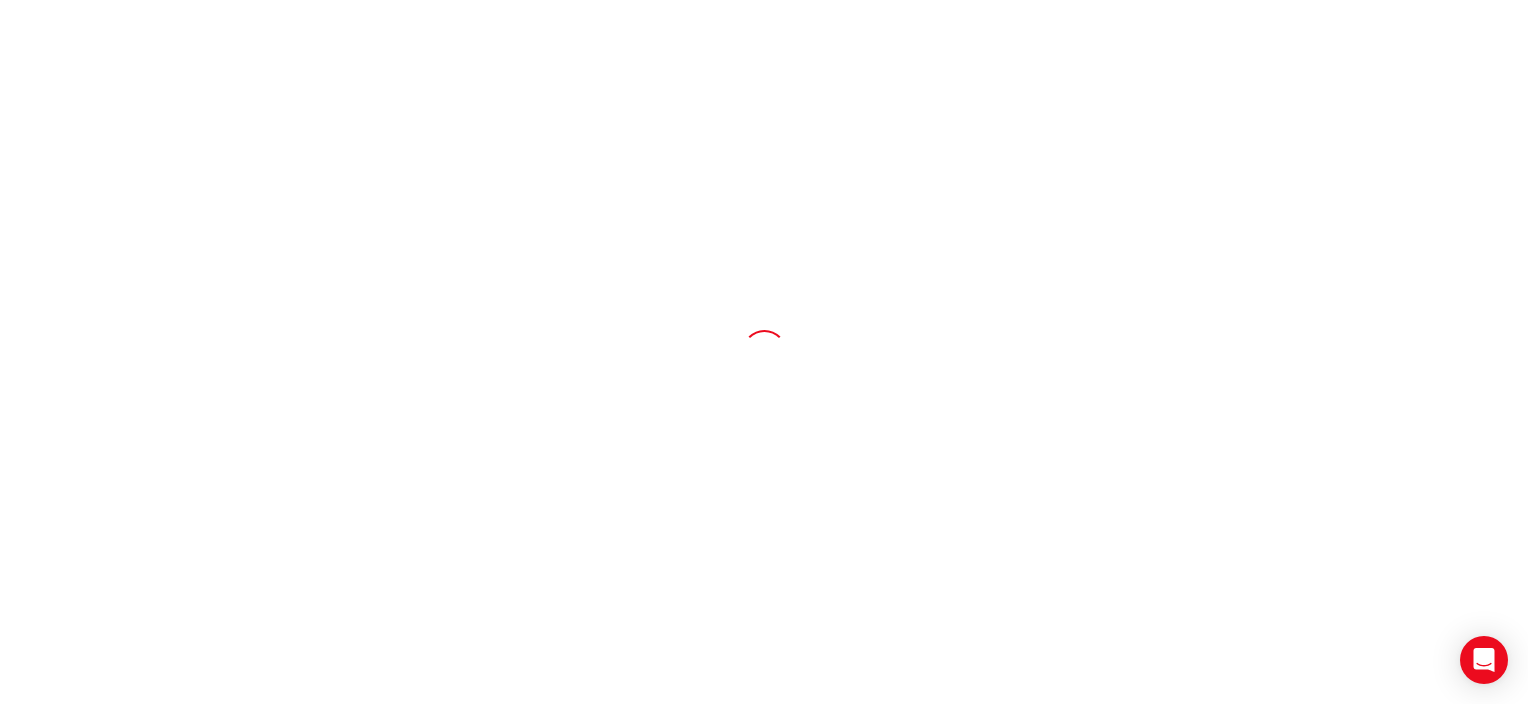 scroll, scrollTop: 0, scrollLeft: 0, axis: both 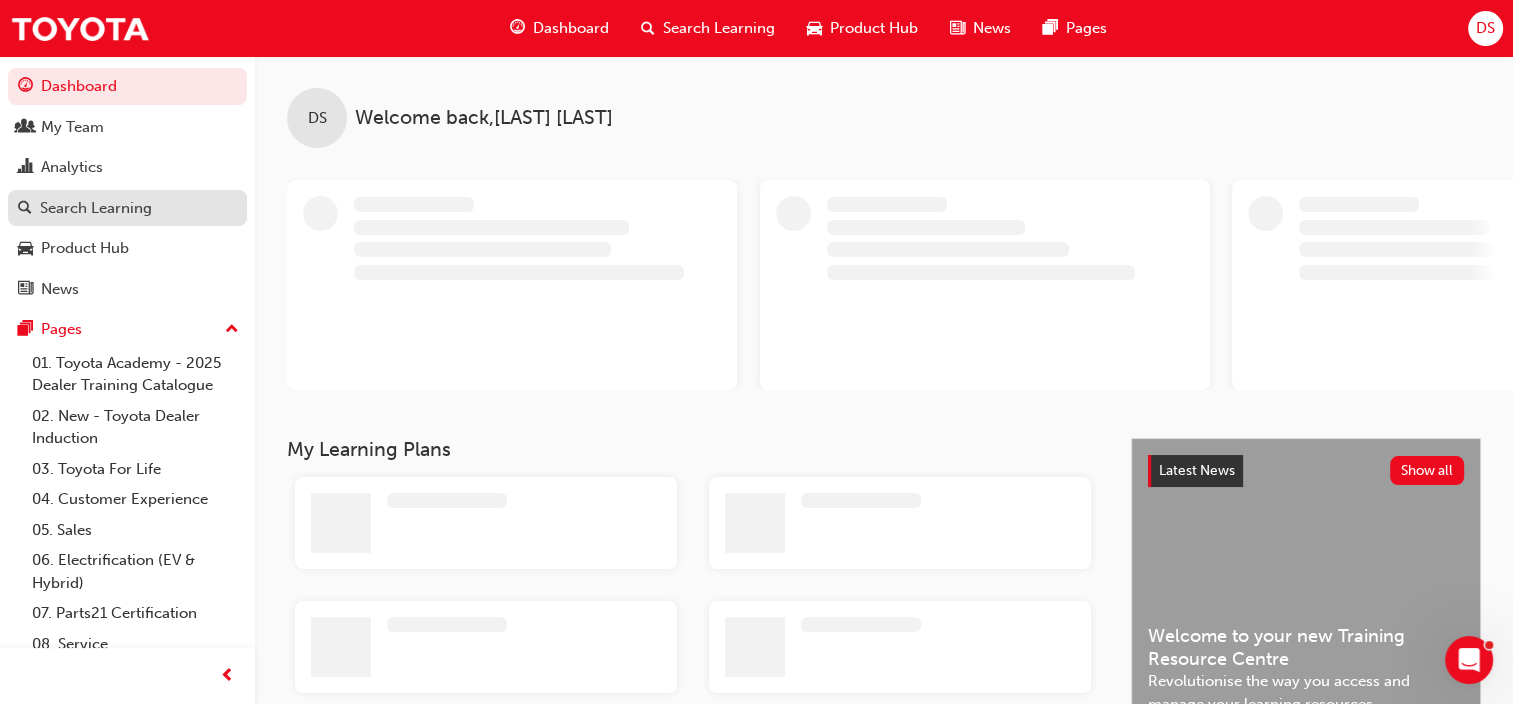 click on "Search Learning" at bounding box center (96, 208) 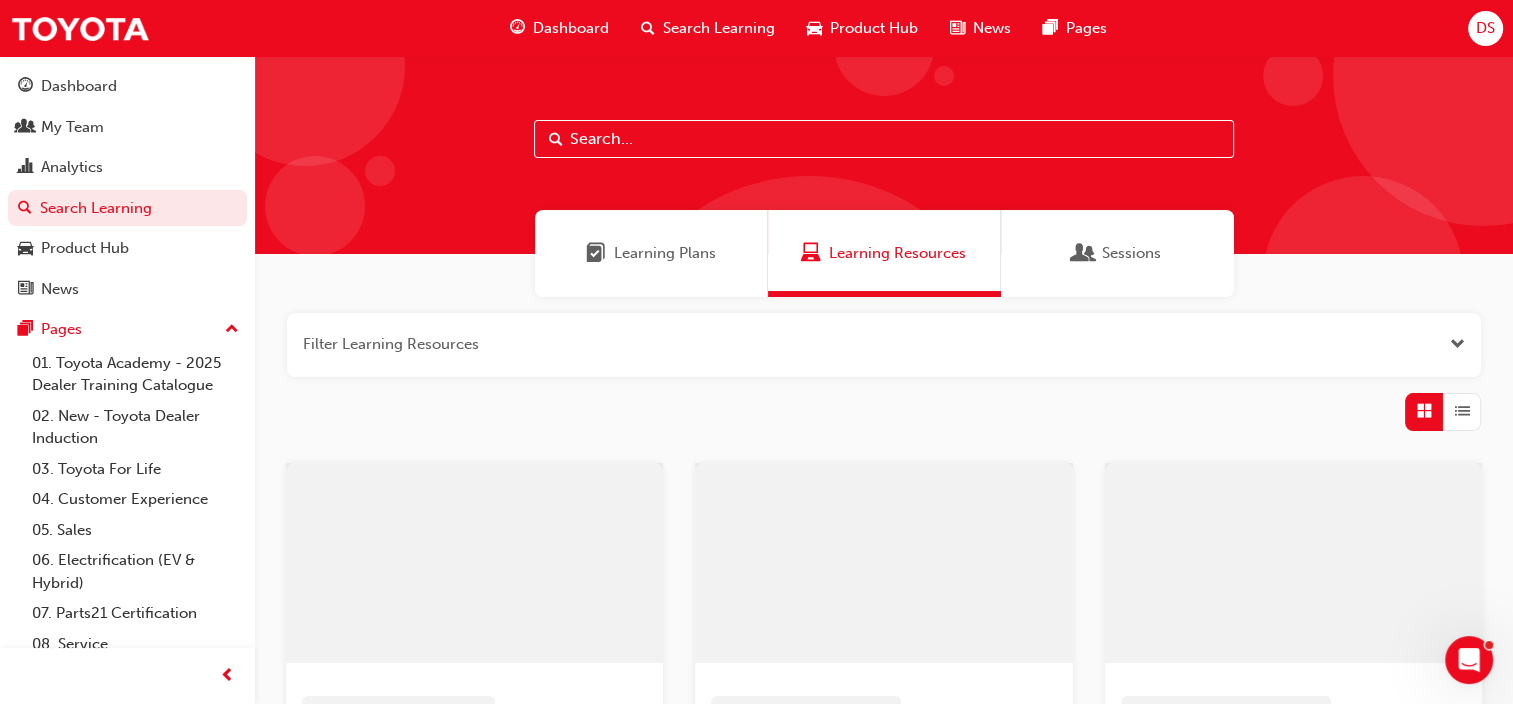 click at bounding box center [884, 139] 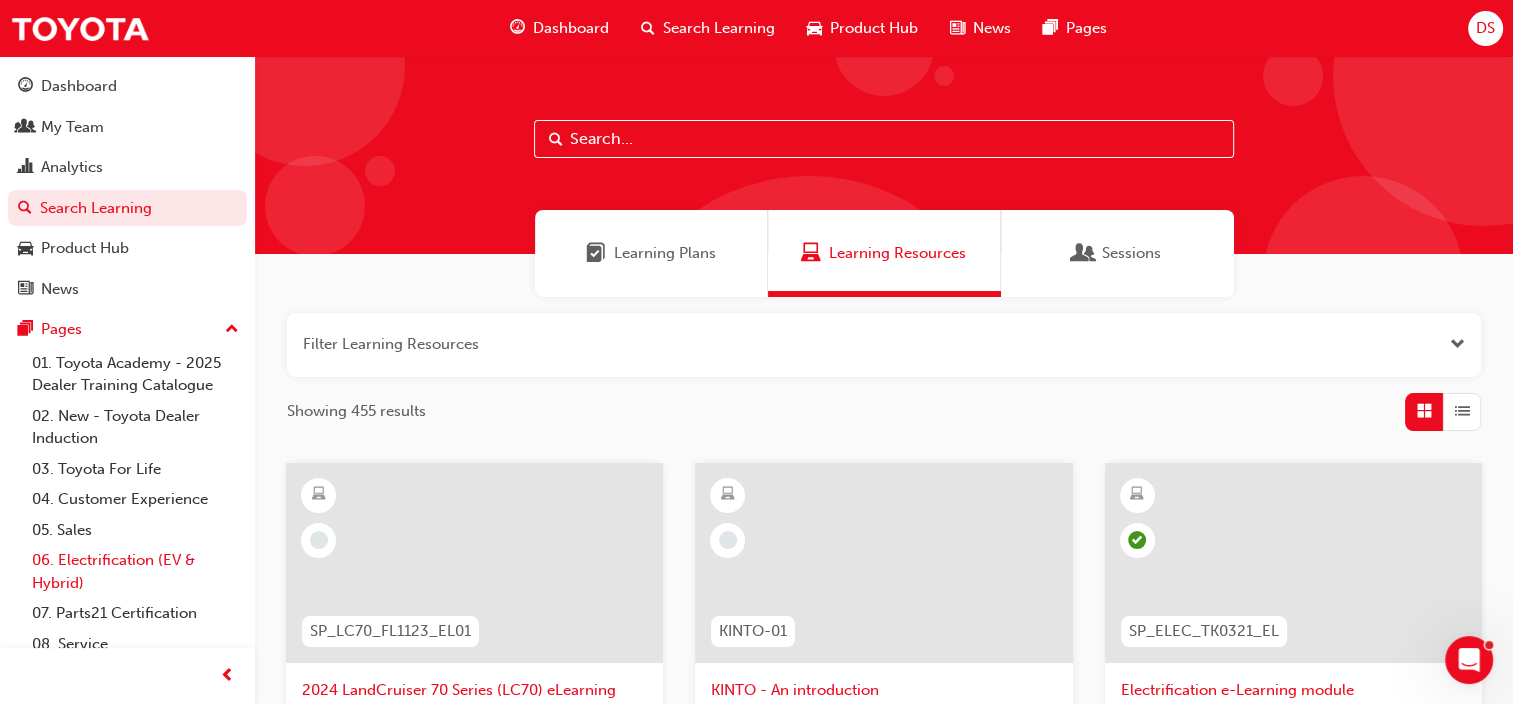 scroll, scrollTop: 106, scrollLeft: 0, axis: vertical 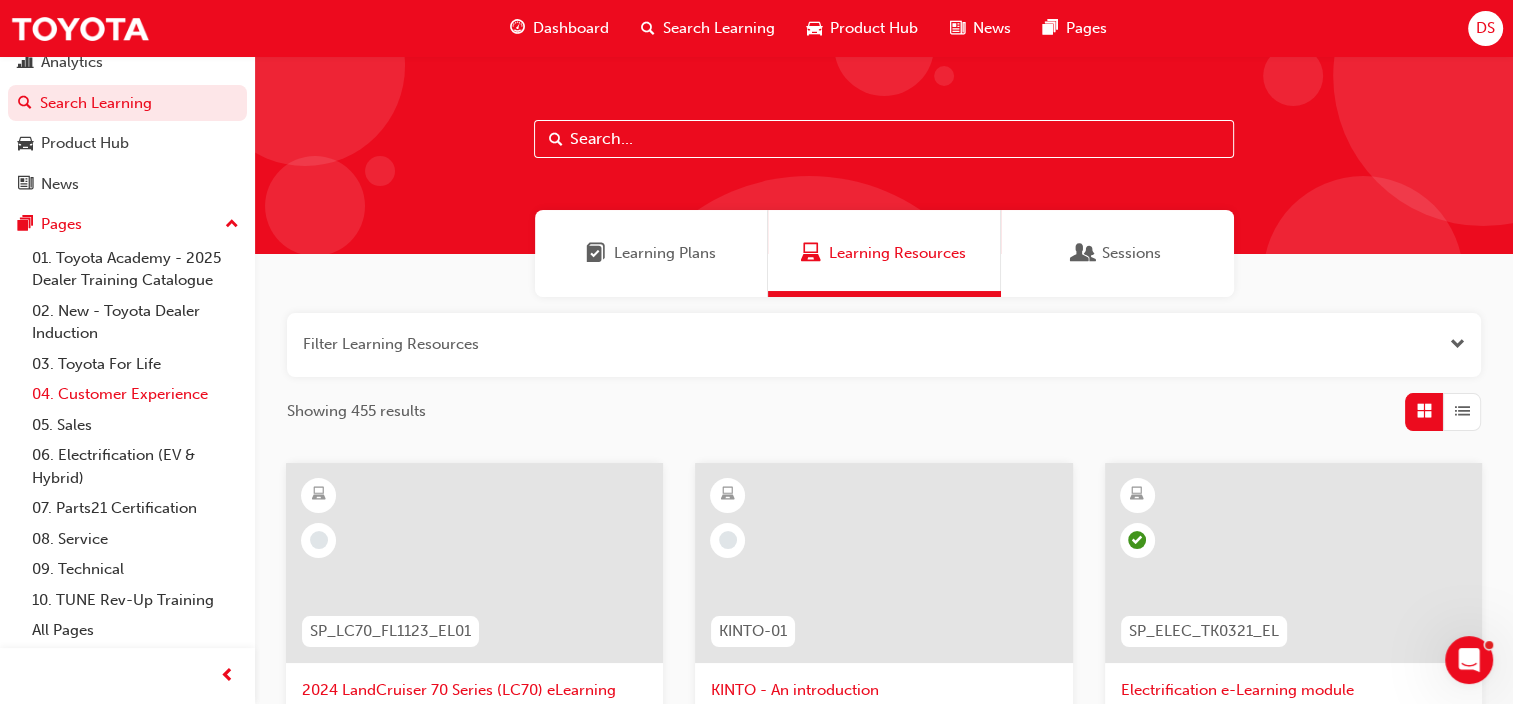 click on "04. Customer Experience" at bounding box center (135, 394) 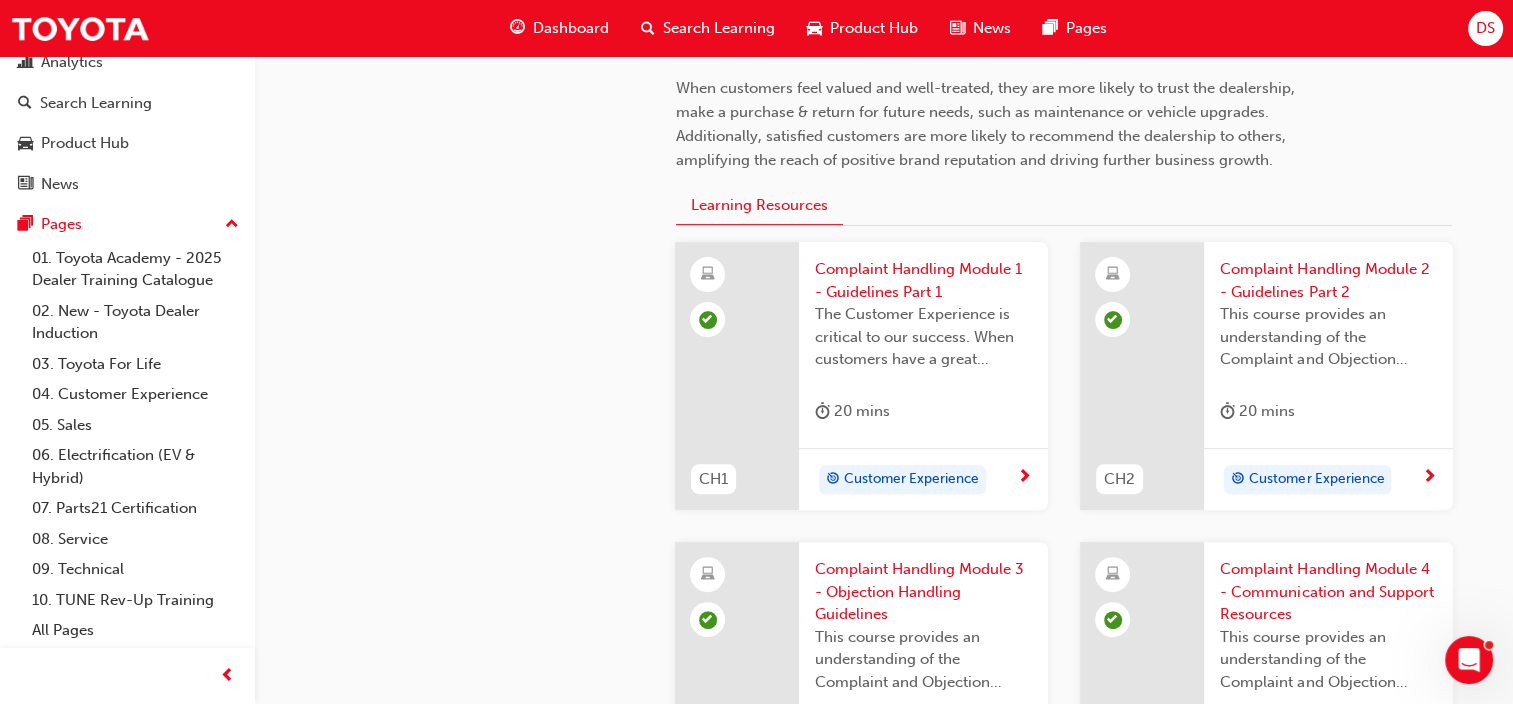 scroll, scrollTop: 154, scrollLeft: 0, axis: vertical 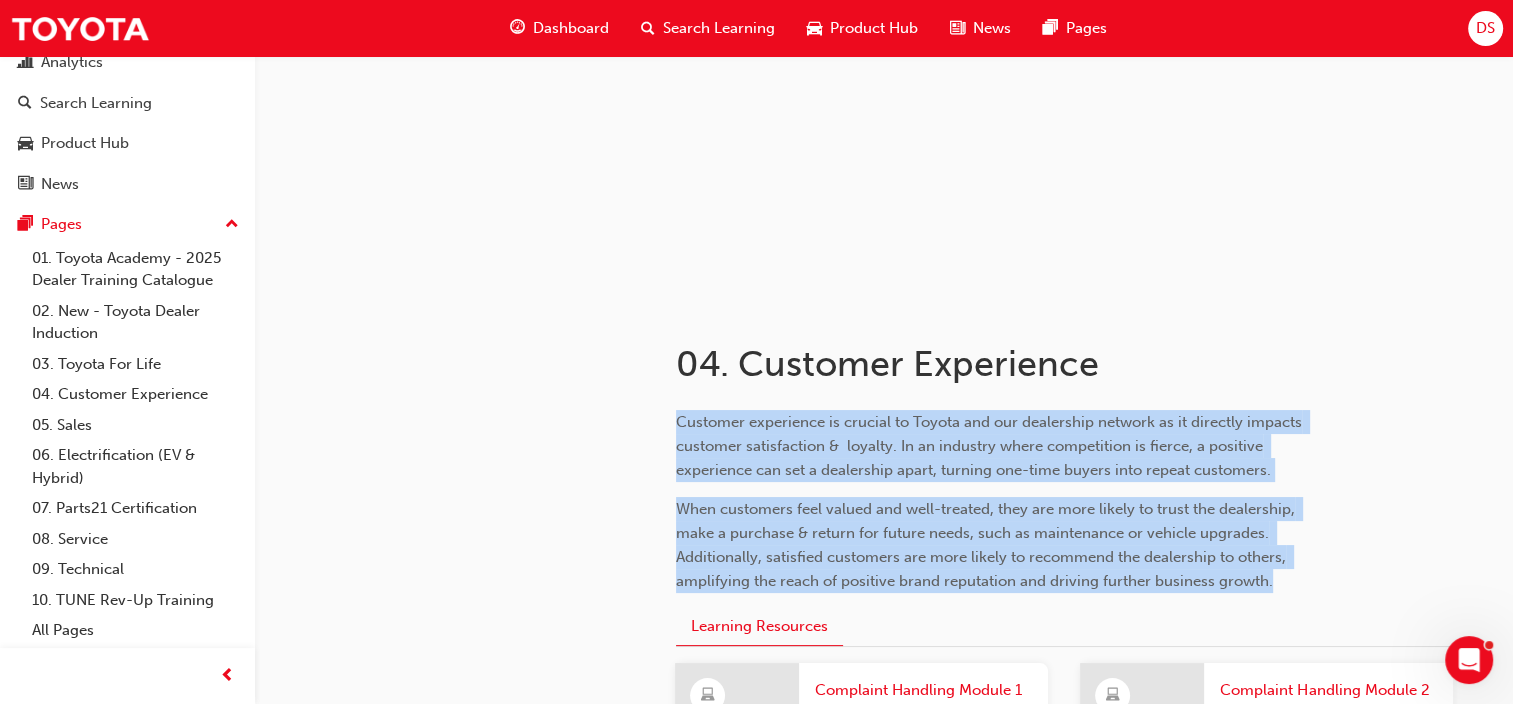 drag, startPoint x: 672, startPoint y: 418, endPoint x: 1279, endPoint y: 587, distance: 630.0873 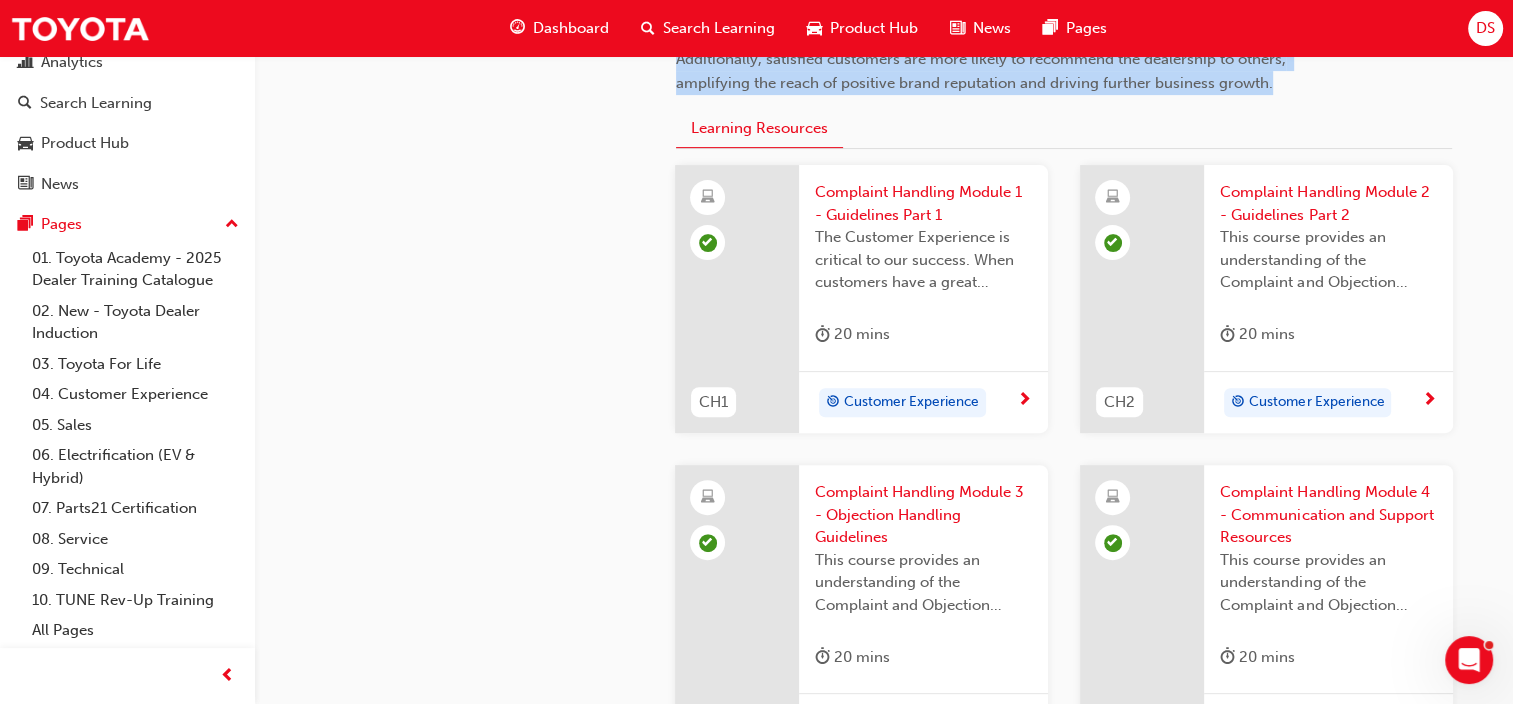 scroll, scrollTop: 554, scrollLeft: 0, axis: vertical 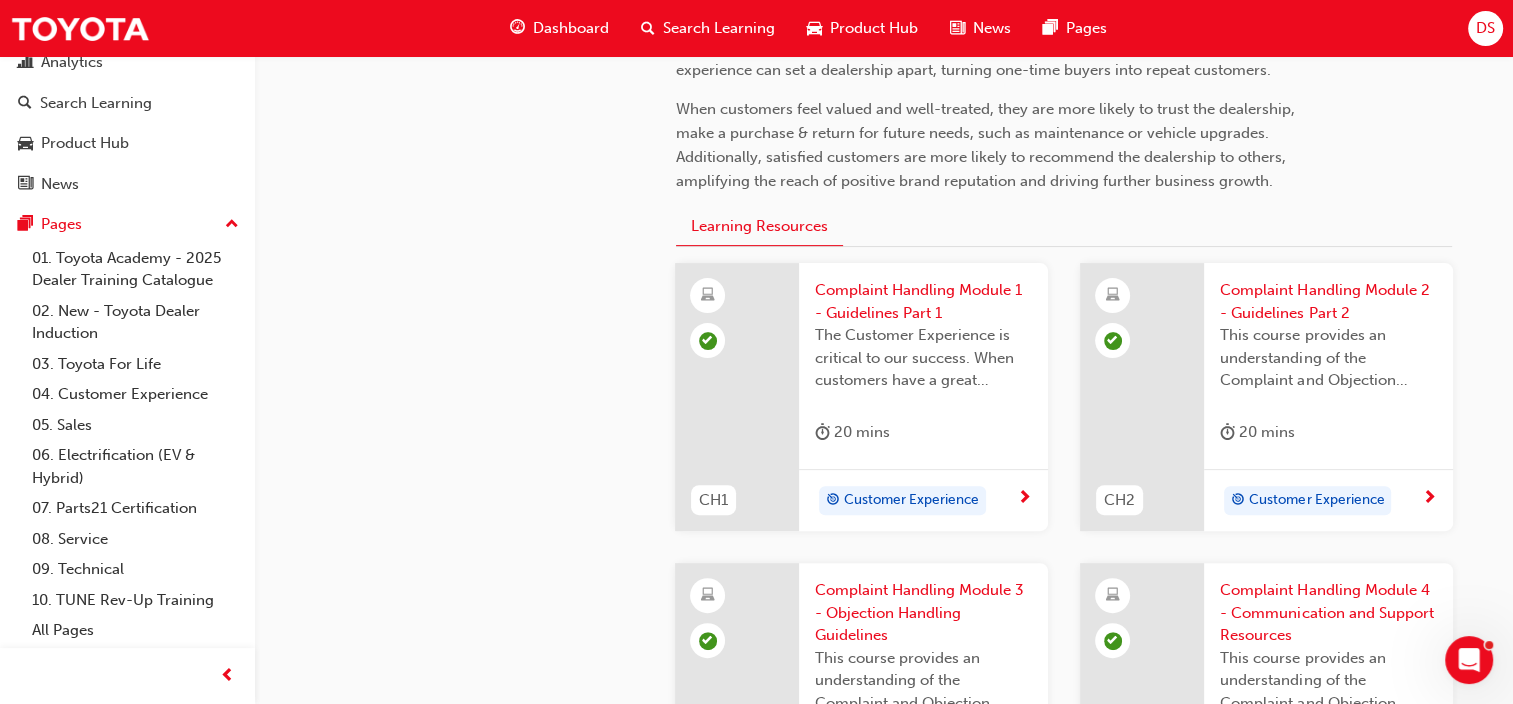 click on "CH1 Complaint Handling Module 1 - Guidelines Part 1 The Customer Experience is critical to our success. When customers have a great experience, whether it’s at purchase, service, or repair, it builds their trust and loyalty. At any stage, customers may have enquiries, complaints or objections.   20 mins Customer Experience CH2 Complaint Handling Module 2 - Guidelines Part 2 This course provides an understanding of the Complaint and Objection Handling Guidelines to support customer management within Toyota Dealerships.   20 mins Customer Experience CH3 Complaint Handling Module 3 - Objection Handling Guidelines This course provides an understanding of the Complaint and Objection Handling Guidelines to support customer management within Toyota Dealerships.   20 mins Customer Experience CH4 Complaint Handling Module 4 - Communication and Support Resources This course provides an understanding of the Complaint and Objection Handling Guidelines to support customer management within Toyota Dealerships.    20 mins" at bounding box center [1064, 2135] 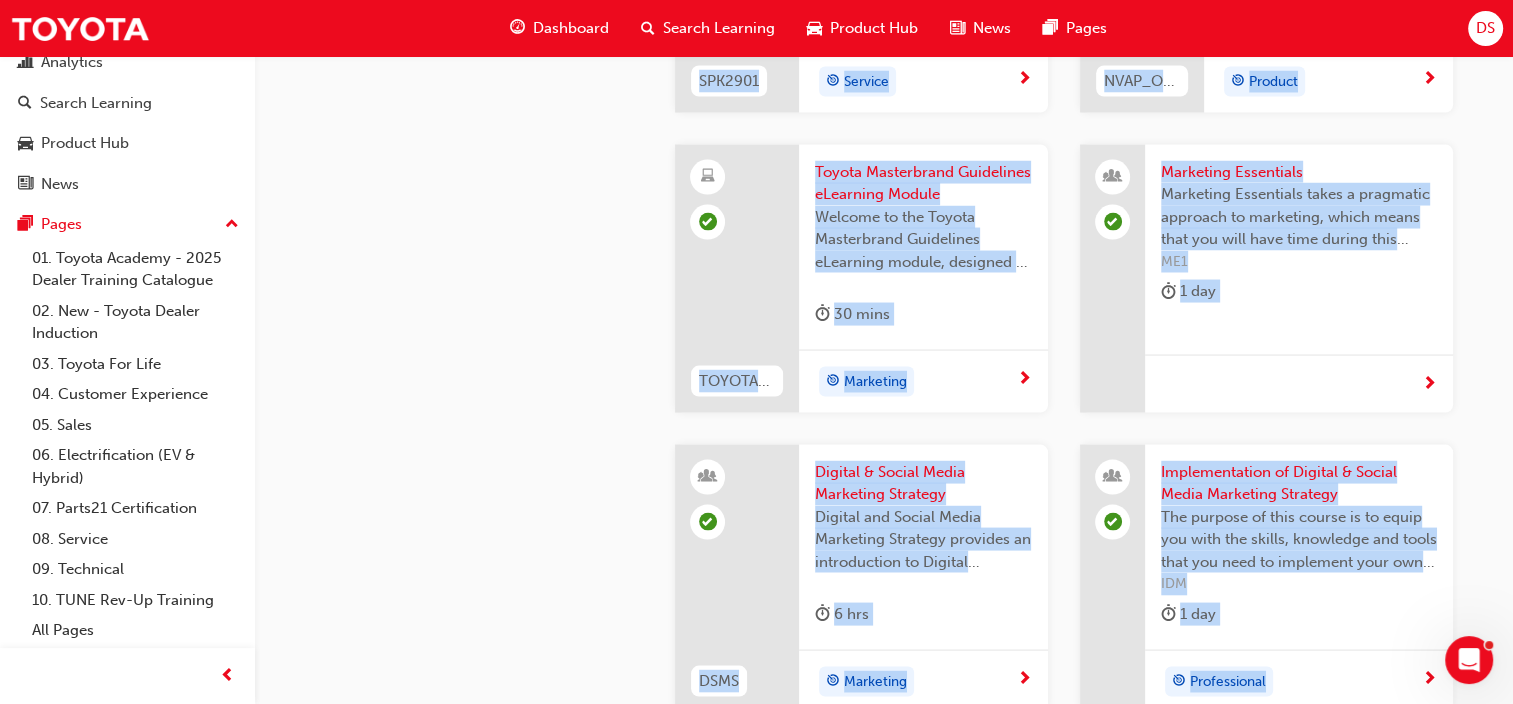 scroll, scrollTop: 4054, scrollLeft: 0, axis: vertical 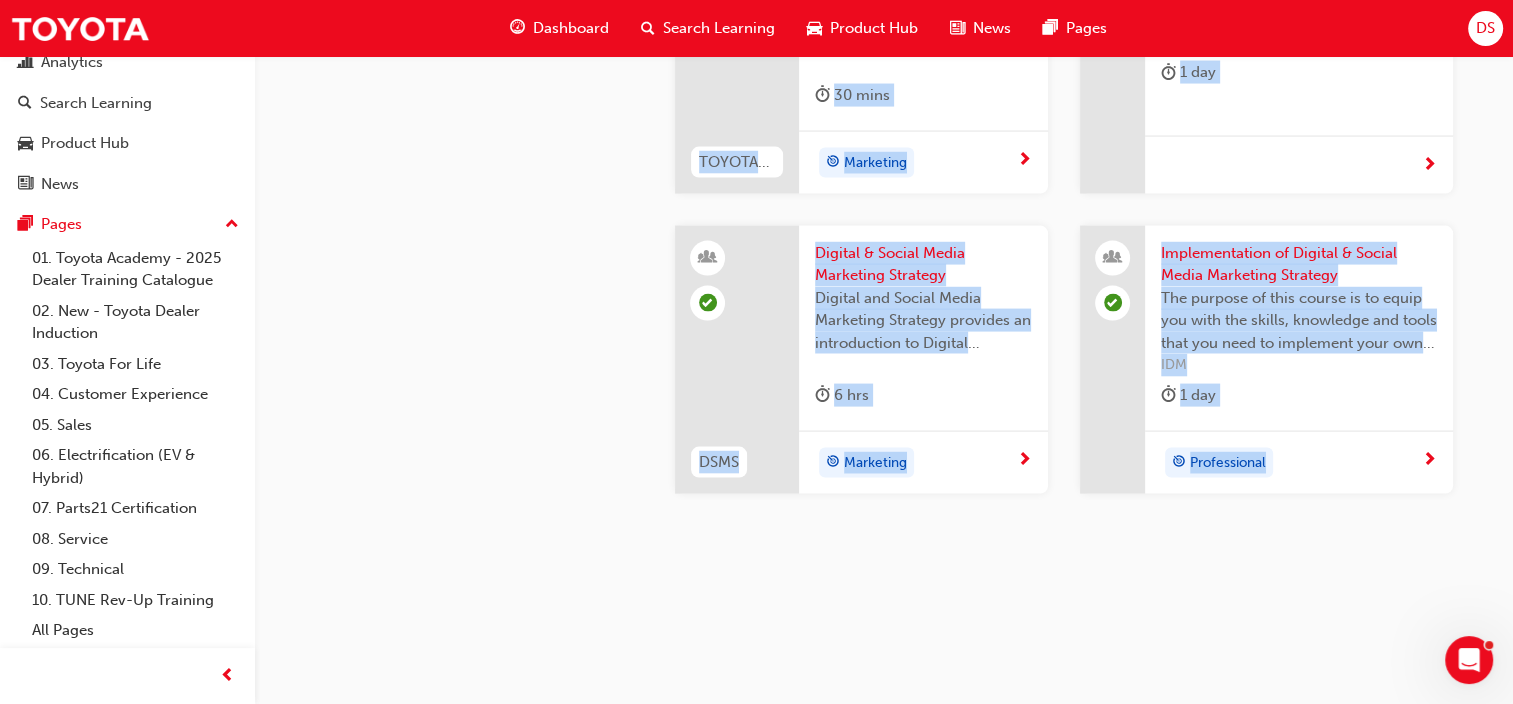 drag, startPoint x: 669, startPoint y: 221, endPoint x: 1282, endPoint y: 492, distance: 670.2313 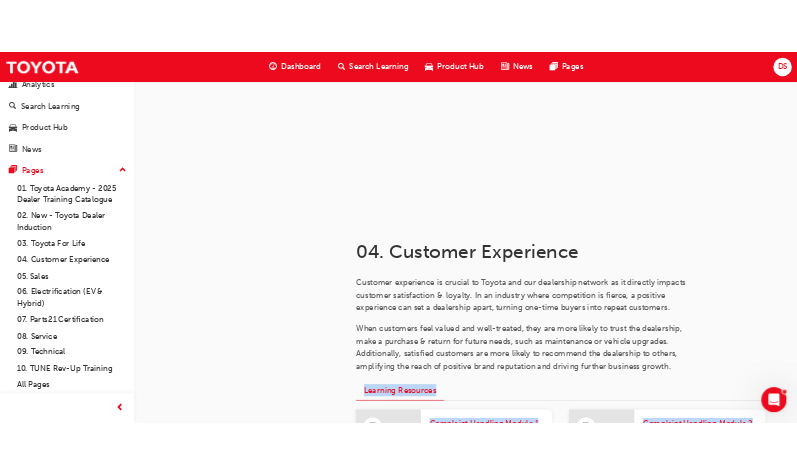 scroll, scrollTop: 0, scrollLeft: 0, axis: both 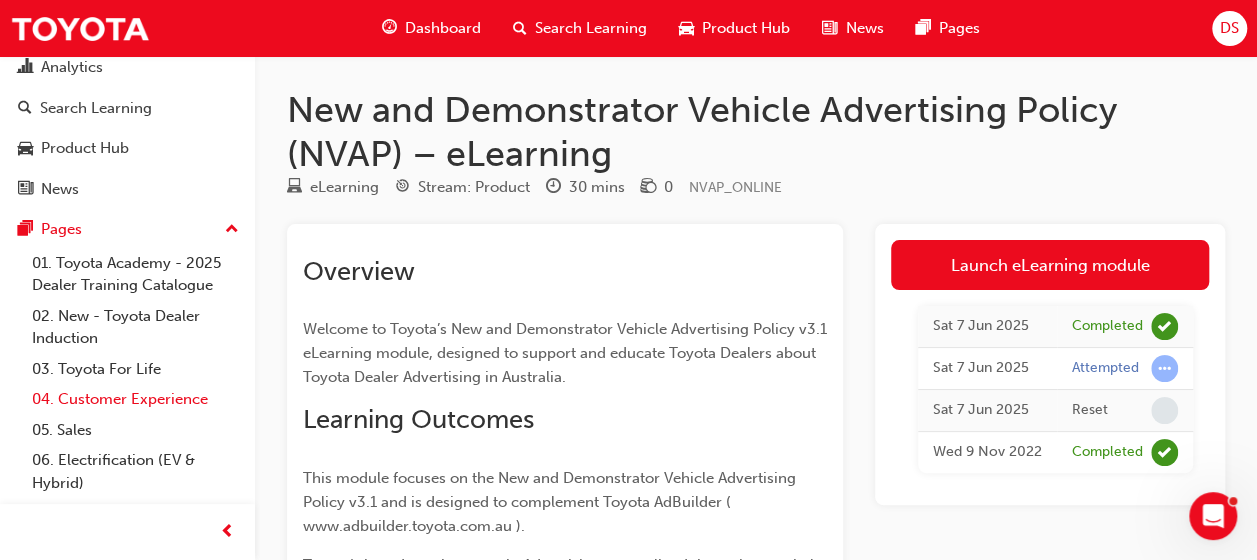 click on "04. Customer Experience" at bounding box center [135, 399] 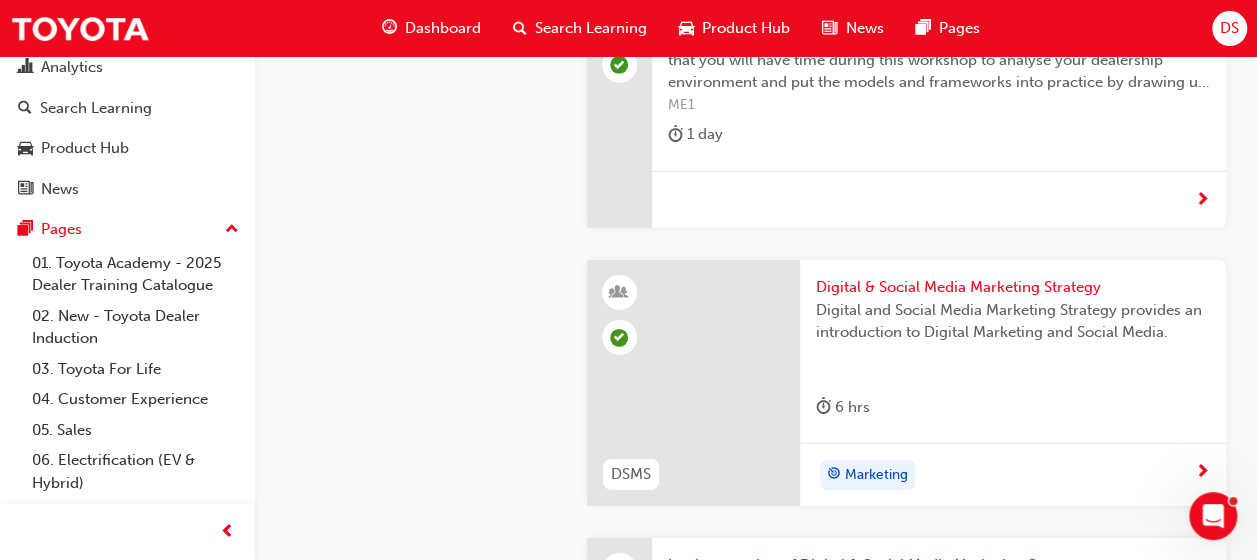 scroll, scrollTop: 6800, scrollLeft: 0, axis: vertical 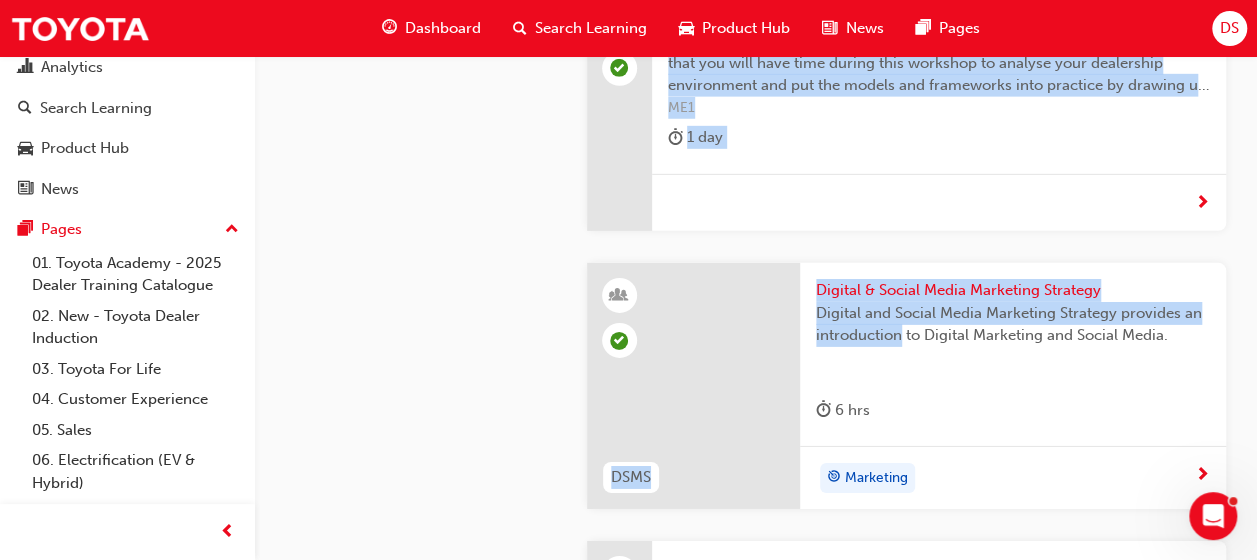 drag, startPoint x: 542, startPoint y: 231, endPoint x: 900, endPoint y: 325, distance: 370.1351 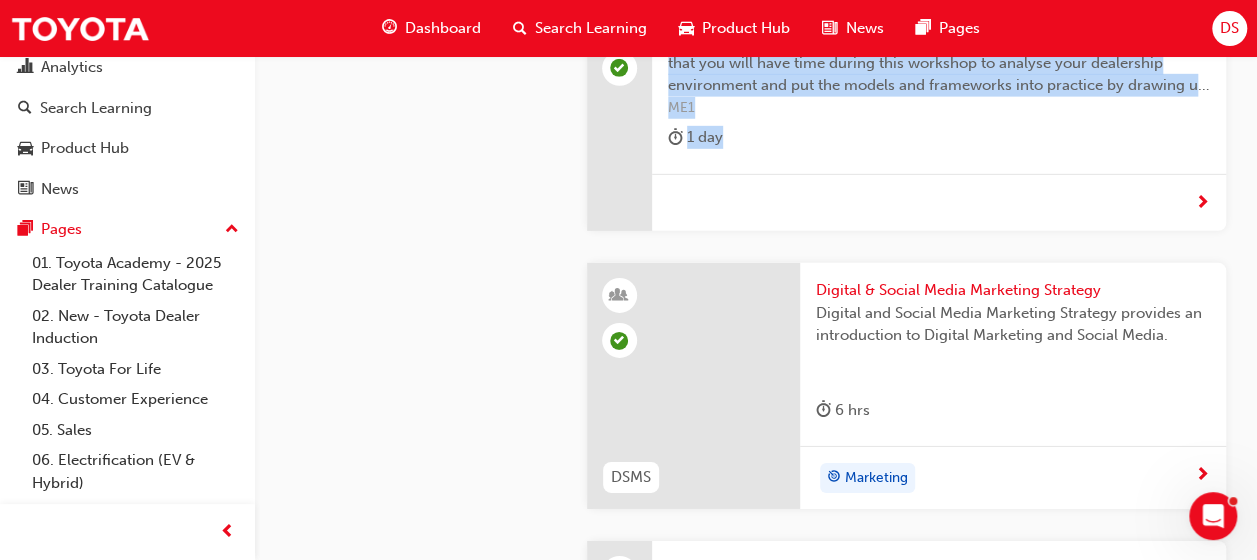 drag, startPoint x: 543, startPoint y: 253, endPoint x: 699, endPoint y: 280, distance: 158.31929 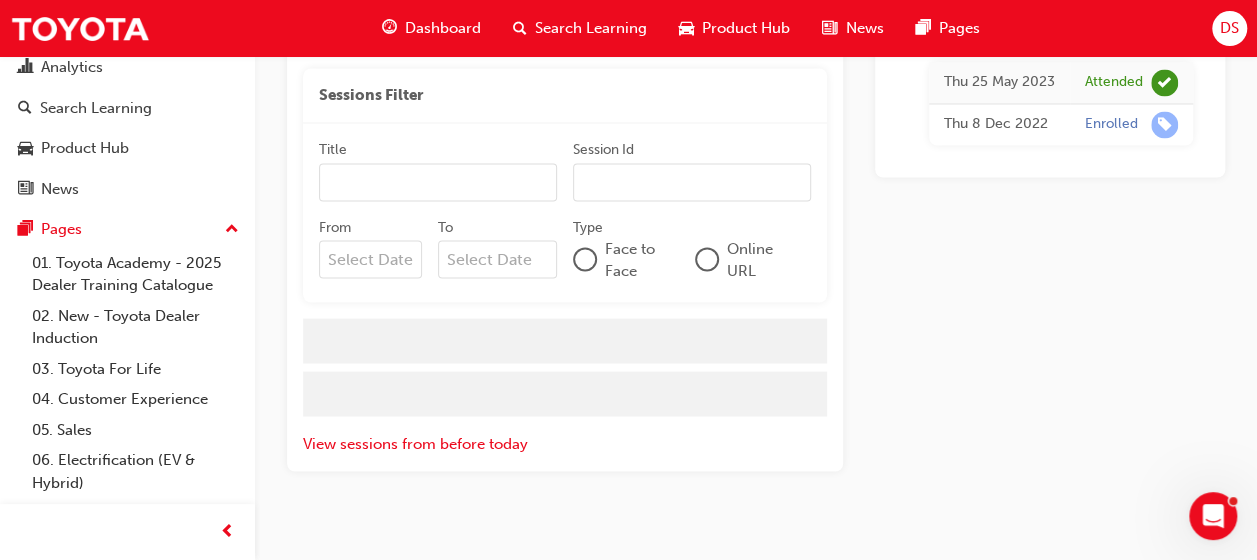 scroll, scrollTop: 1910, scrollLeft: 0, axis: vertical 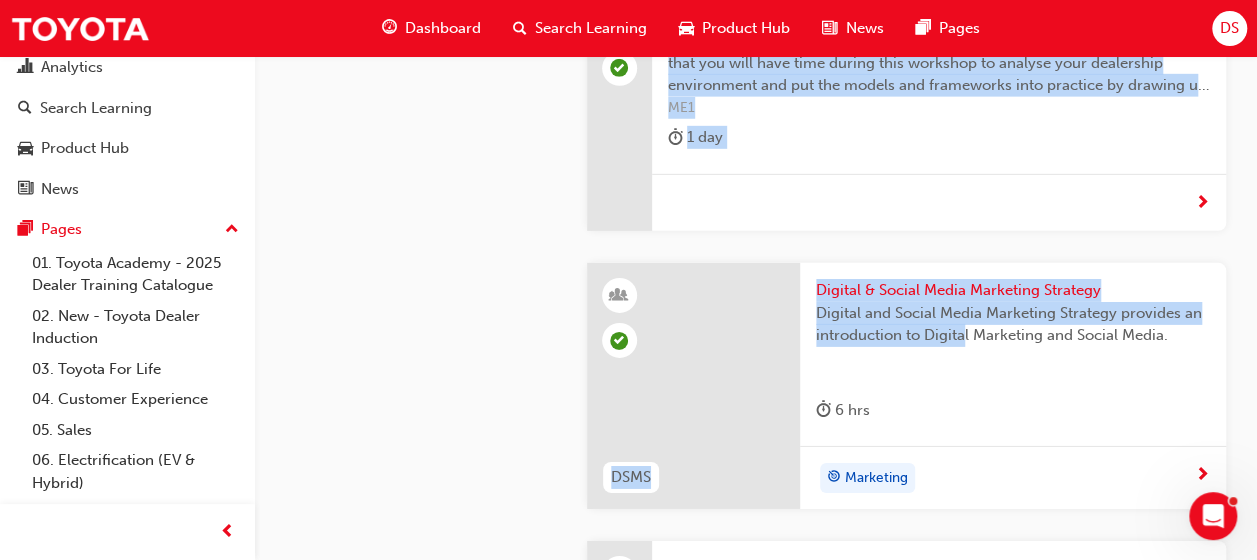 drag, startPoint x: 505, startPoint y: 239, endPoint x: 958, endPoint y: 324, distance: 460.90564 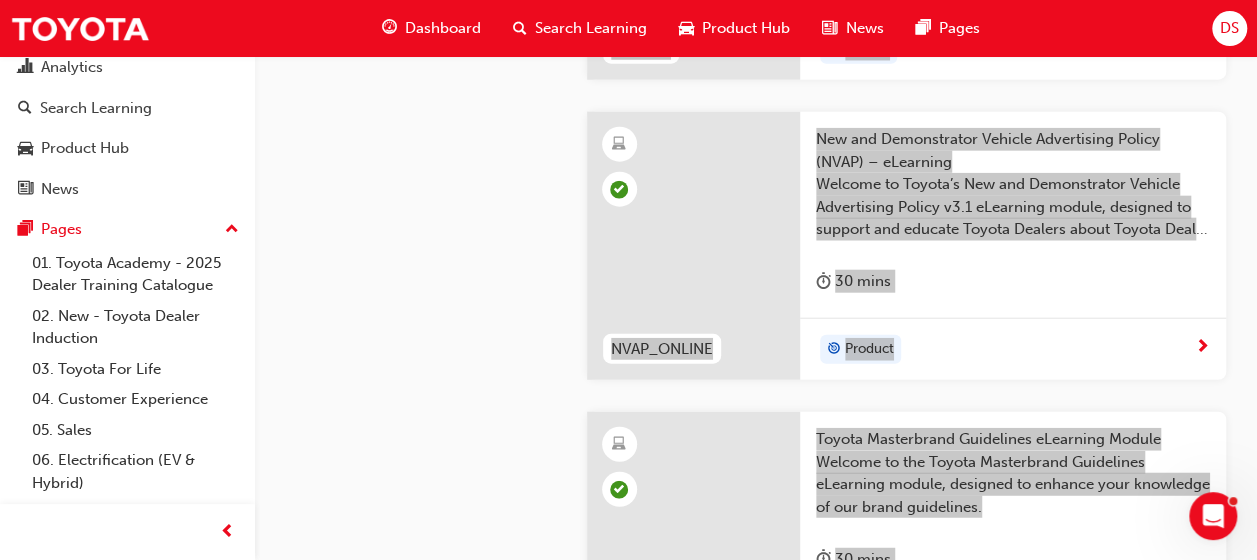 scroll, scrollTop: 6100, scrollLeft: 0, axis: vertical 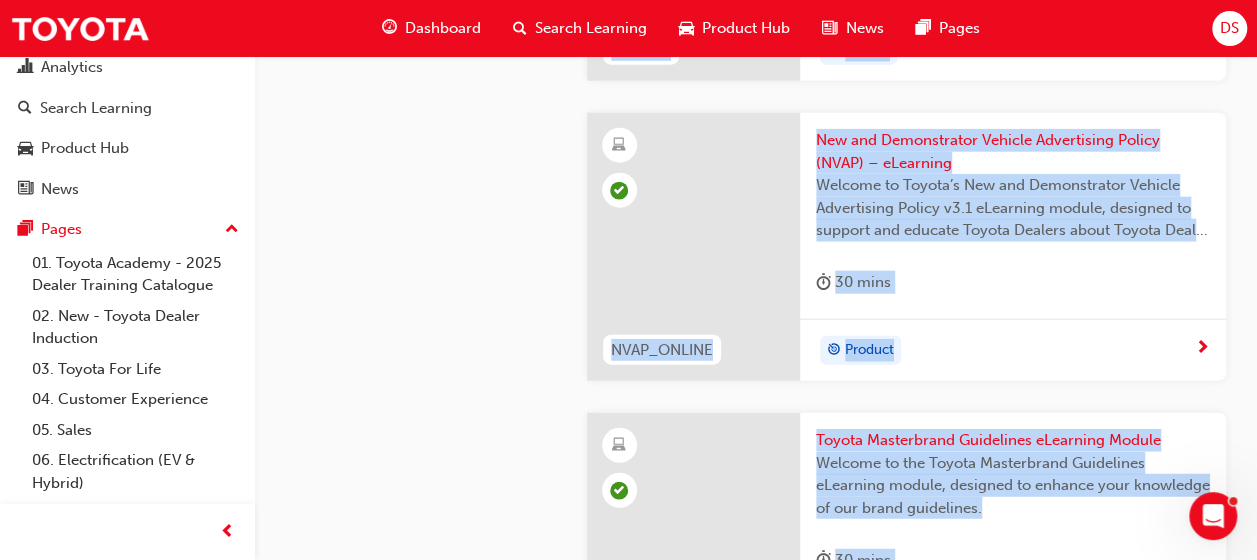 click on "New and Demonstrator Vehicle Advertising Policy (NVAP) – eLearning Welcome to Toyota’s New and Demonstrator Vehicle Advertising Policy v3.1 eLearning module, designed to support and educate Toyota Dealers about Toyota Dealer Advertising in Australia.   30 mins" at bounding box center [1013, 216] 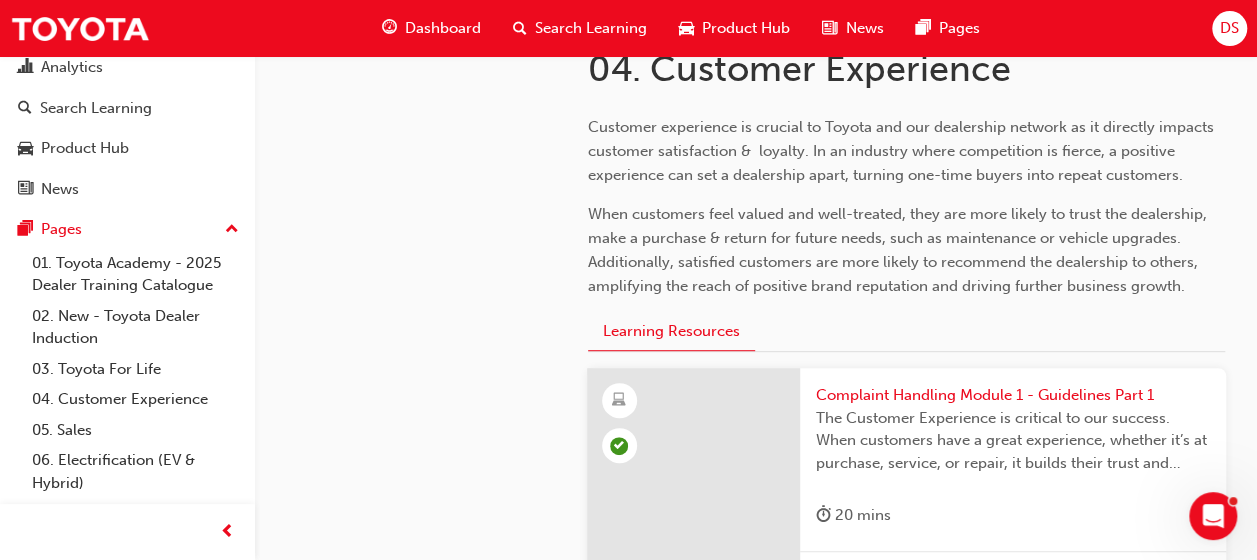 scroll, scrollTop: 6100, scrollLeft: 0, axis: vertical 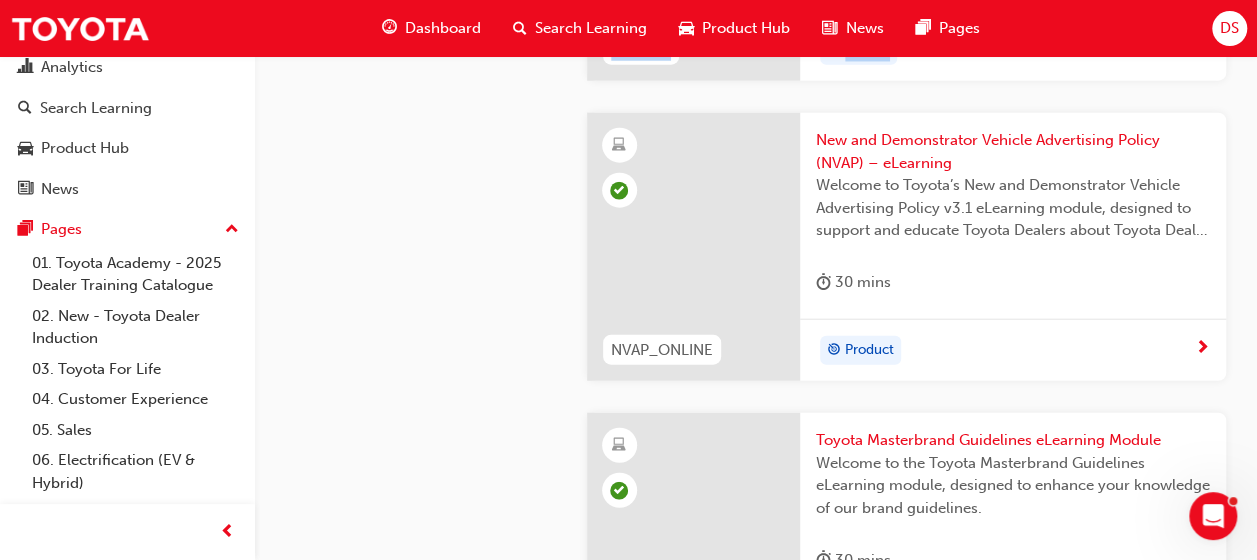drag, startPoint x: 531, startPoint y: 91, endPoint x: 646, endPoint y: 139, distance: 124.61541 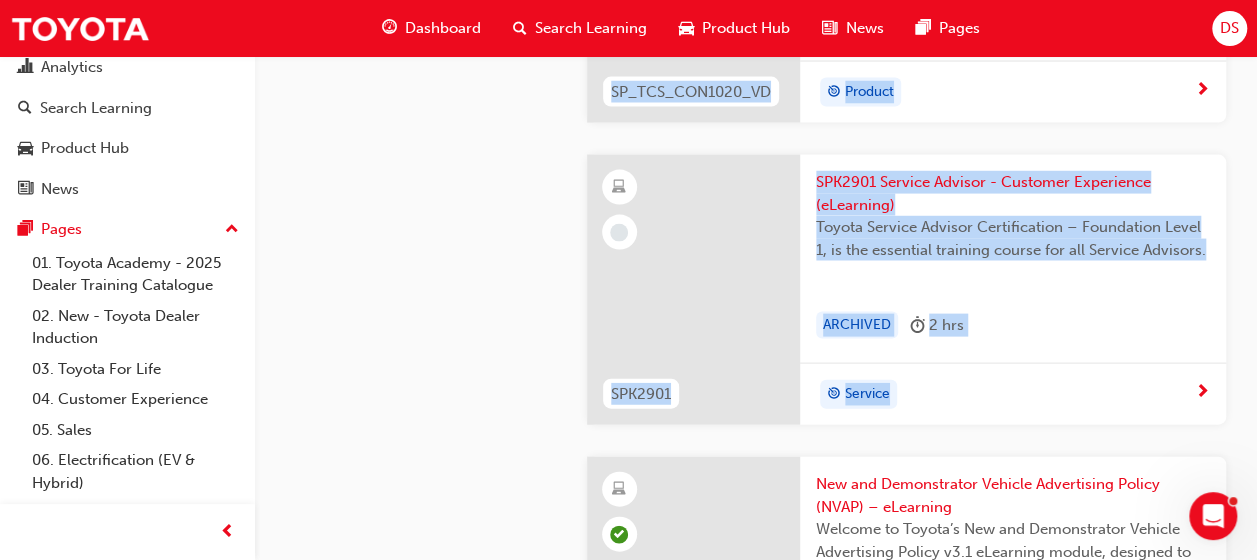 scroll, scrollTop: 5800, scrollLeft: 0, axis: vertical 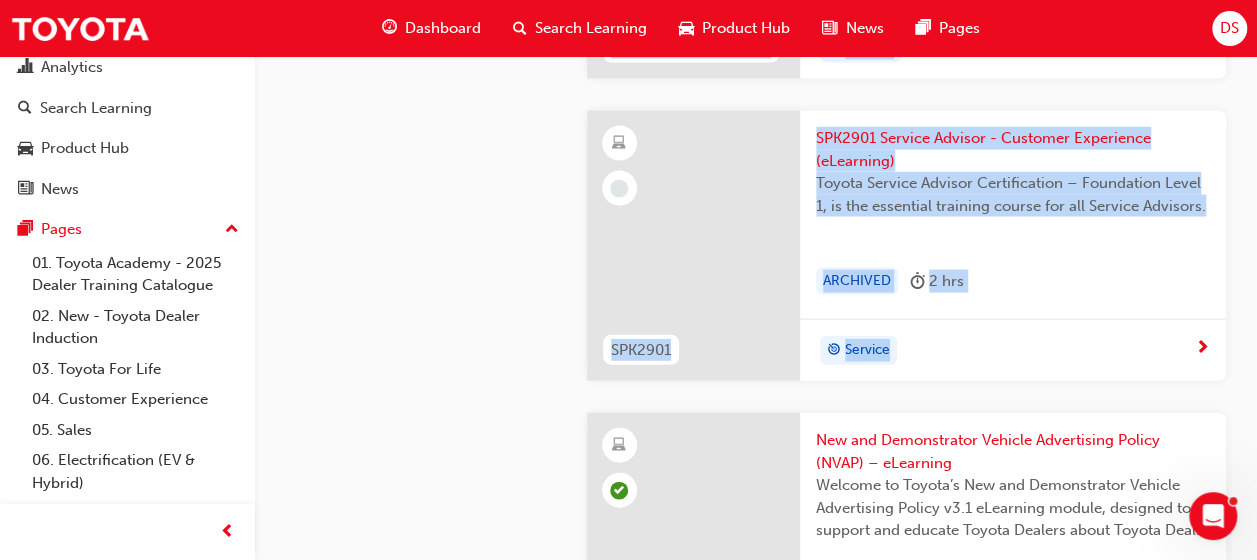 click on "New and Demonstrator Vehicle Advertising Policy (NVAP) – eLearning Welcome to Toyota’s New and Demonstrator Vehicle Advertising Policy v3.1 eLearning module, designed to support and educate Toyota Dealers about Toyota Dealer Advertising in Australia.   30 mins" at bounding box center [1013, 516] 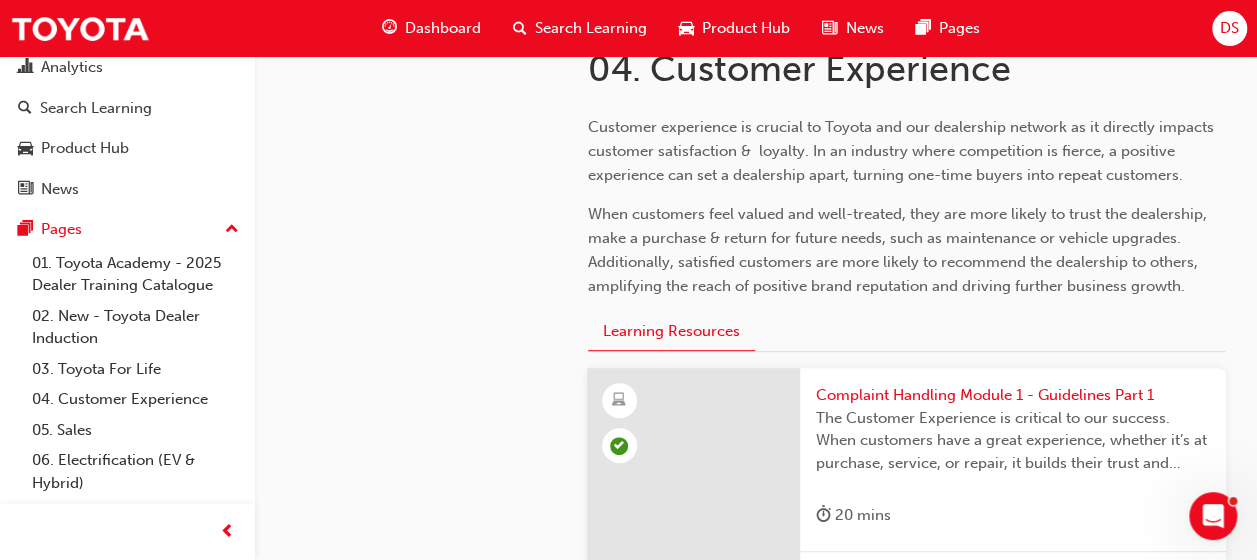 scroll, scrollTop: 5800, scrollLeft: 0, axis: vertical 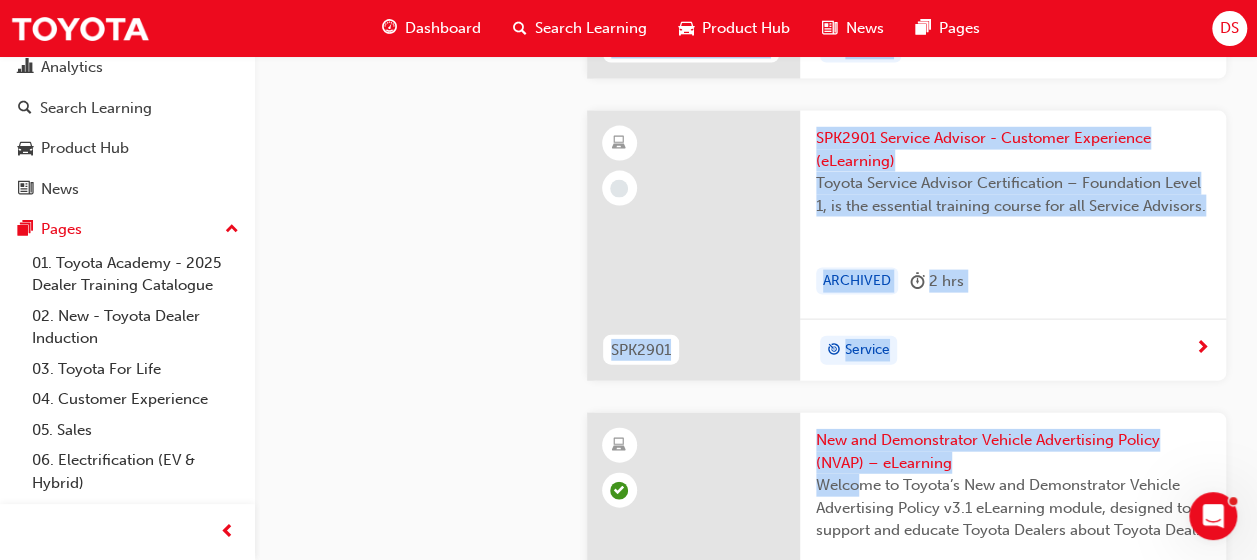 drag, startPoint x: 552, startPoint y: 358, endPoint x: 866, endPoint y: 462, distance: 330.77484 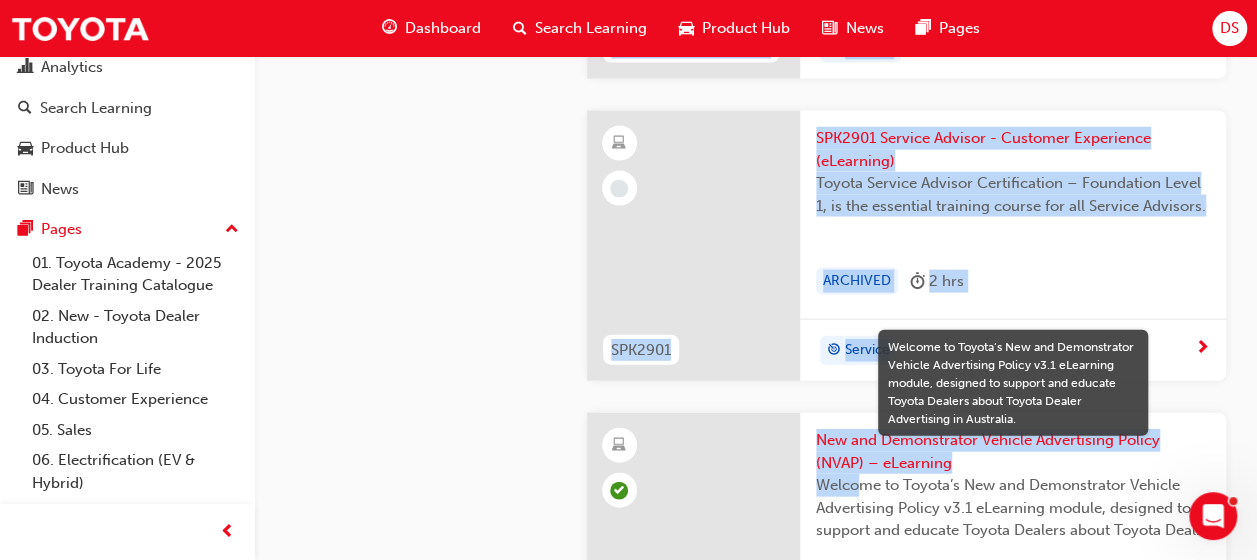 copy on "04. Customer Experience Customer experience is crucial to Toyota and our dealership network as it directly impacts customer satisfaction &  loyalty. In an industry where competition is fierce, a positive experience can set a dealership apart, turning one-time buyers into repeat customers.  When customers feel valued and well-treated, they are more likely to trust the dealership, make a purchase & return for future needs, such as maintenance or vehicle upgrades. Additionally, satisfied customers are more likely to recommend the dealership to others, amplifying the reach of positive brand reputation and driving further business growth. Learning Resources CH1 Complaint Handling Module 1 - Guidelines Part 1 The Customer Experience is critical to our success. When customers have a great experience, whether it’s at purchase, service, or repair, it builds their trust and loyalty. At any stage, customers may have enquiries, complaints or objections.   20 mins Customer Experience CH2 Complaint Handling Module 2 - G..." 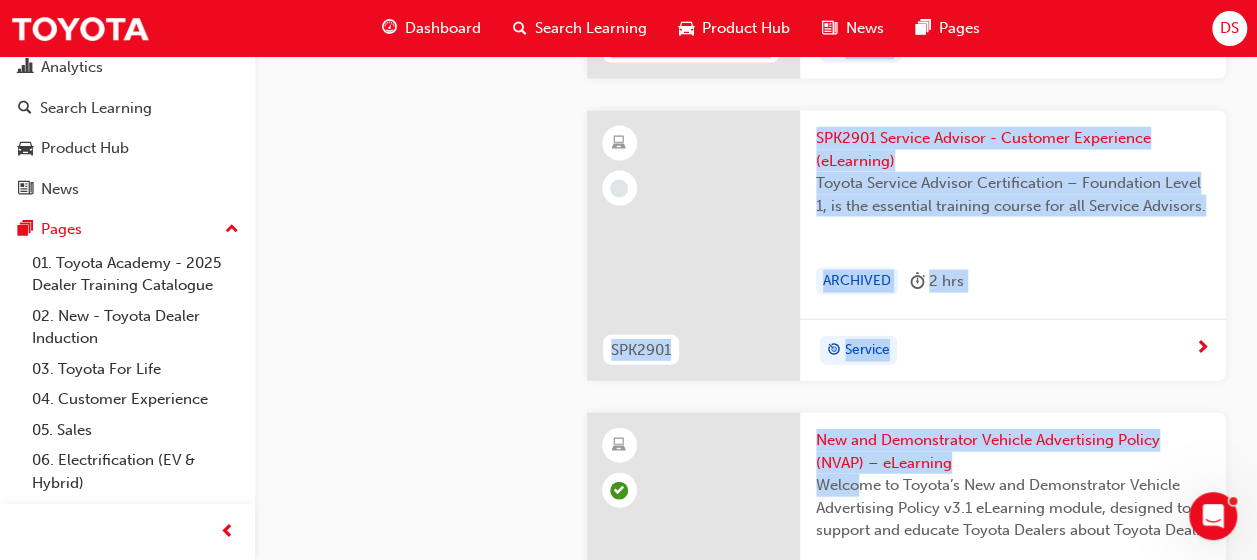click at bounding box center [405, -1764] 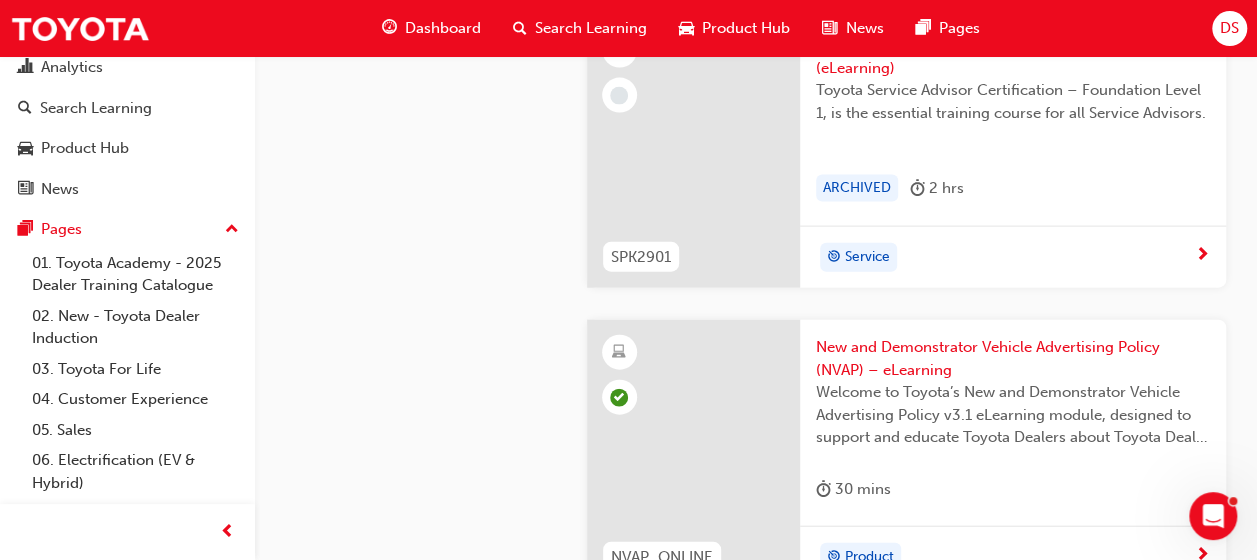scroll, scrollTop: 6000, scrollLeft: 0, axis: vertical 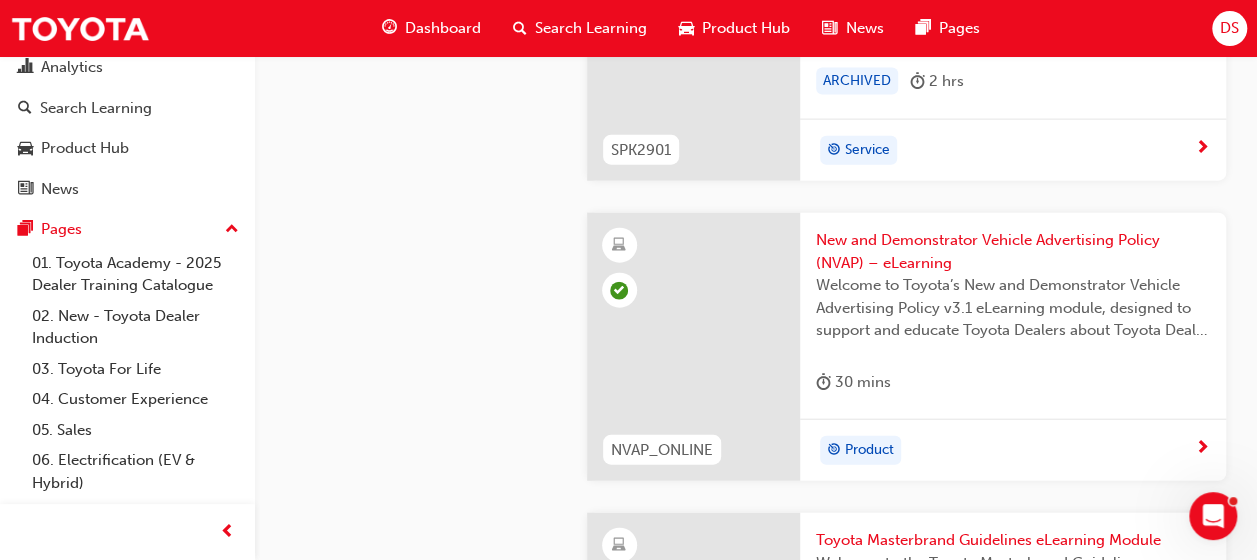 click at bounding box center [405, -1964] 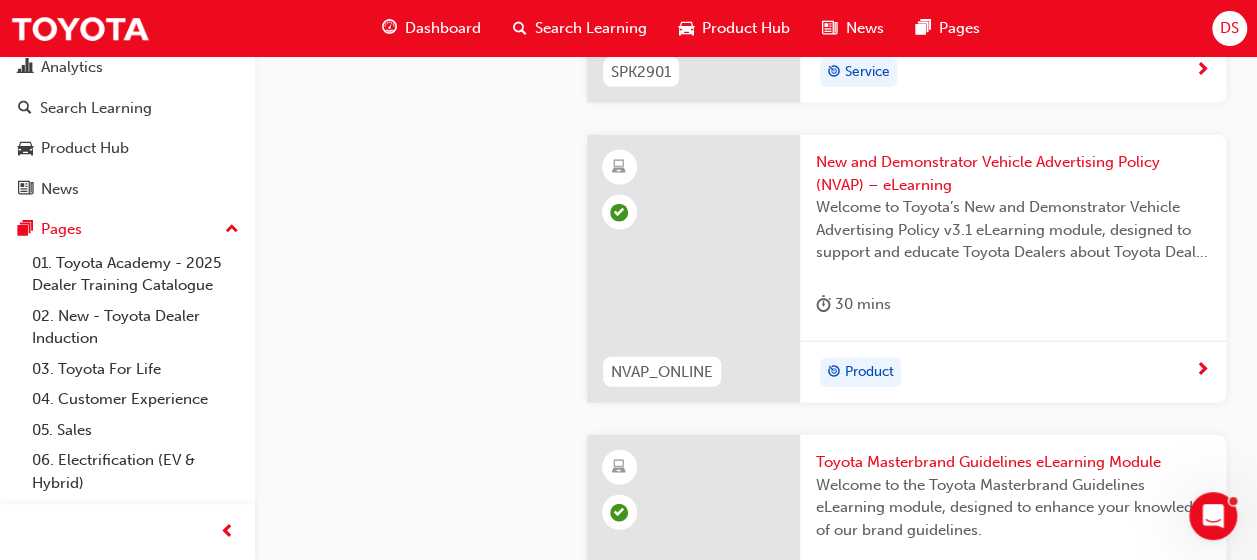 scroll, scrollTop: 6100, scrollLeft: 0, axis: vertical 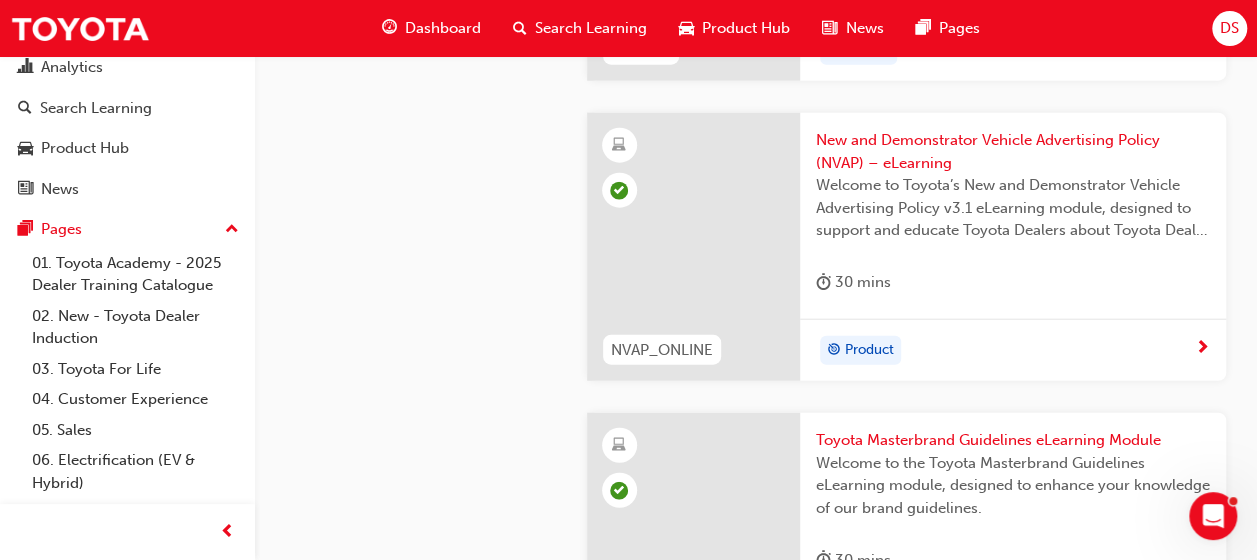 click on "New and Demonstrator Vehicle Advertising Policy (NVAP) – eLearning" at bounding box center [1013, 151] 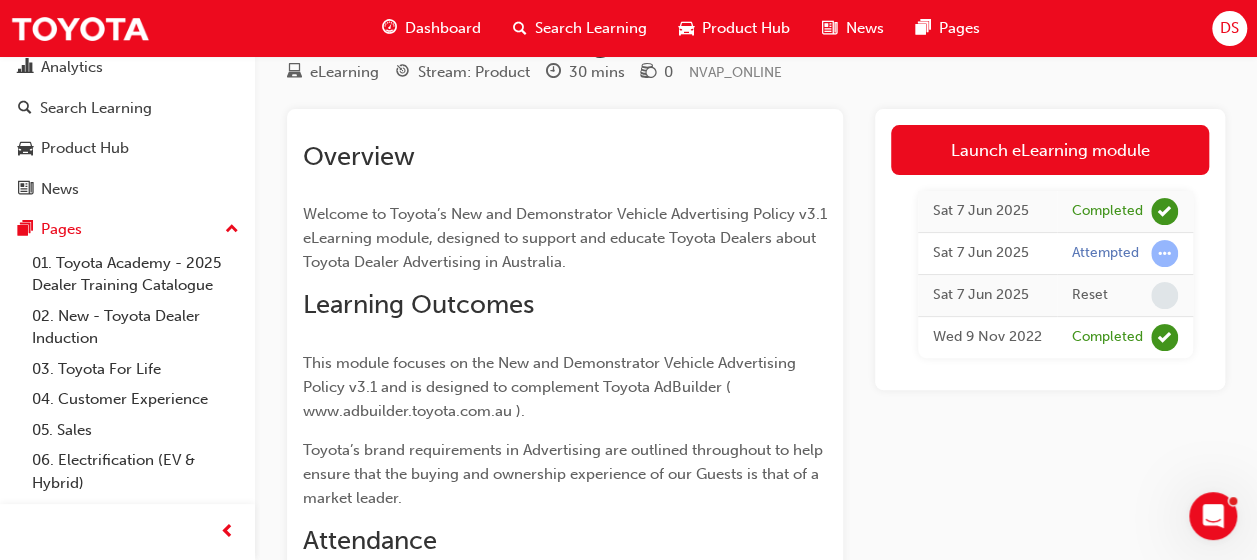 scroll, scrollTop: 0, scrollLeft: 0, axis: both 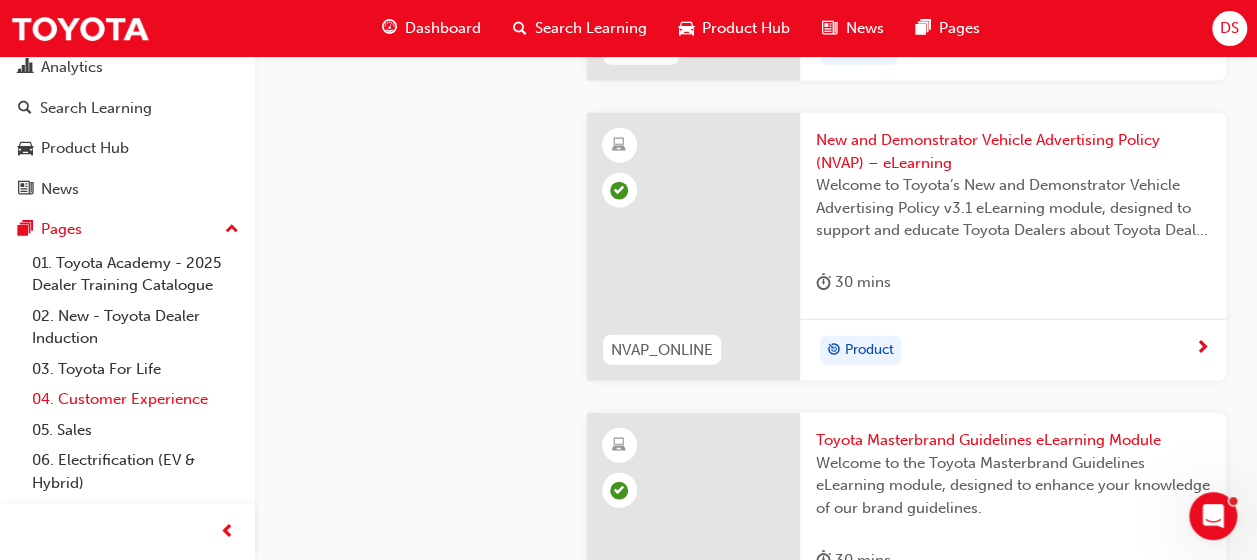 click on "04. Customer Experience" at bounding box center [135, 399] 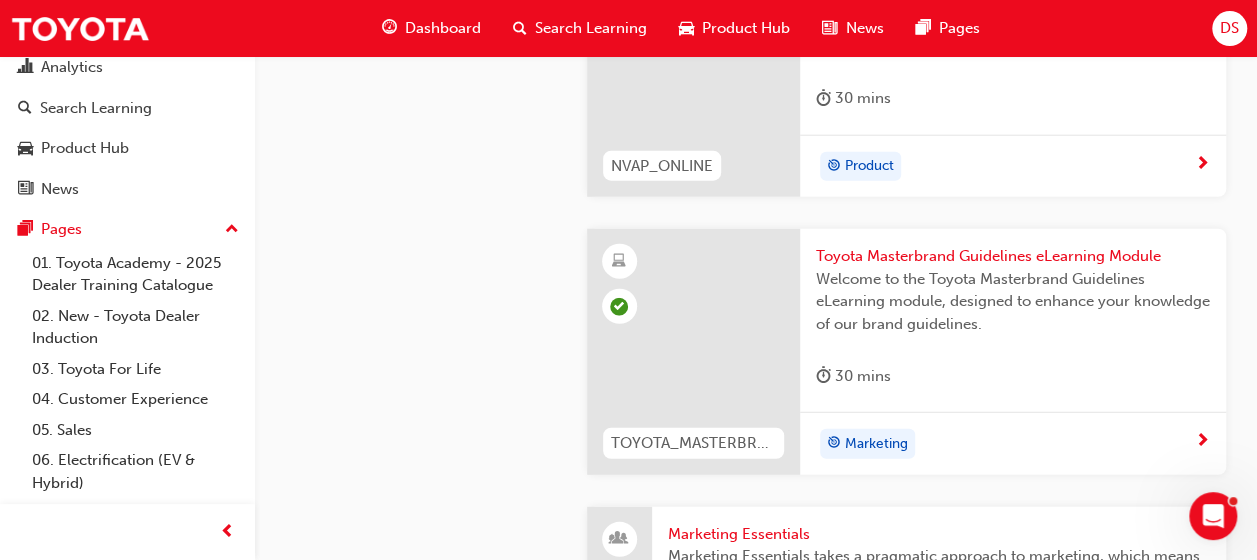scroll, scrollTop: 6300, scrollLeft: 0, axis: vertical 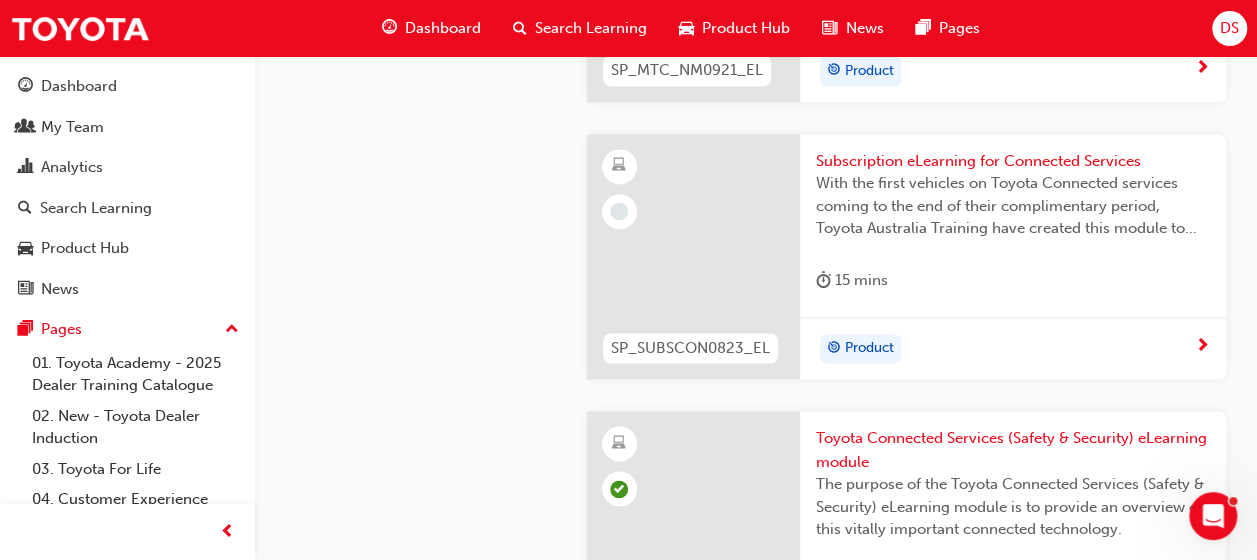 click on "Subscription eLearning for Connected Services" at bounding box center [1013, 161] 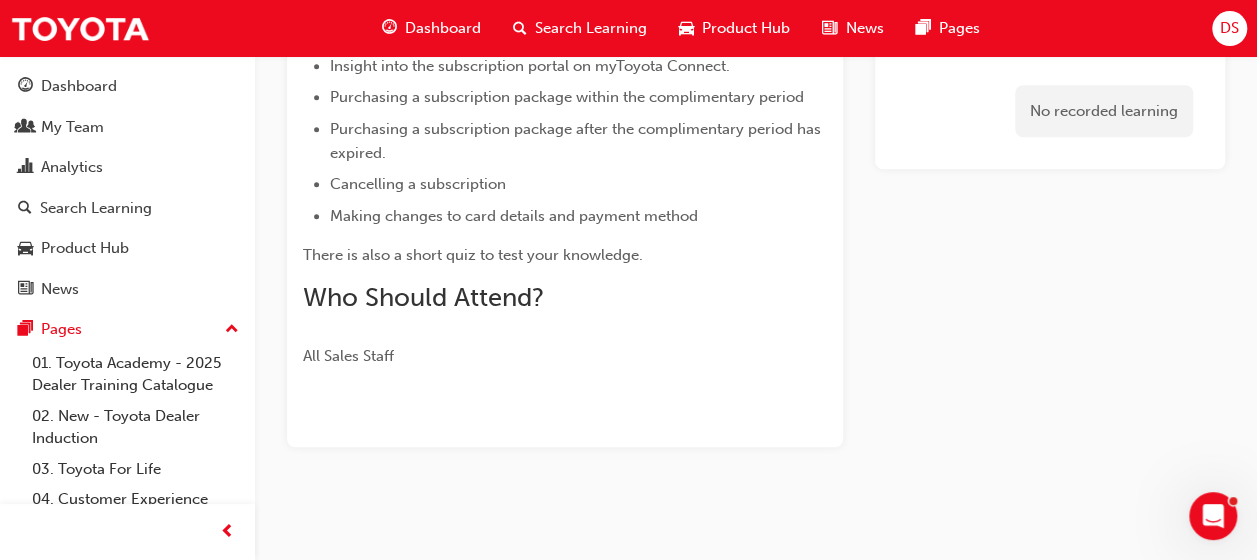 scroll, scrollTop: 753, scrollLeft: 0, axis: vertical 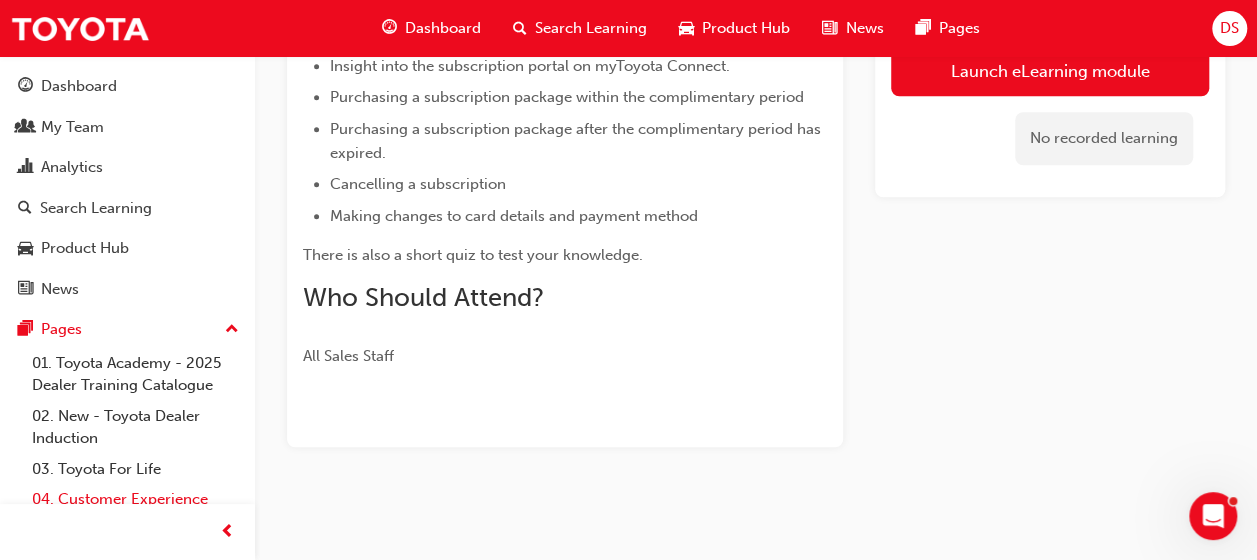 click on "04. Customer Experience" at bounding box center (135, 499) 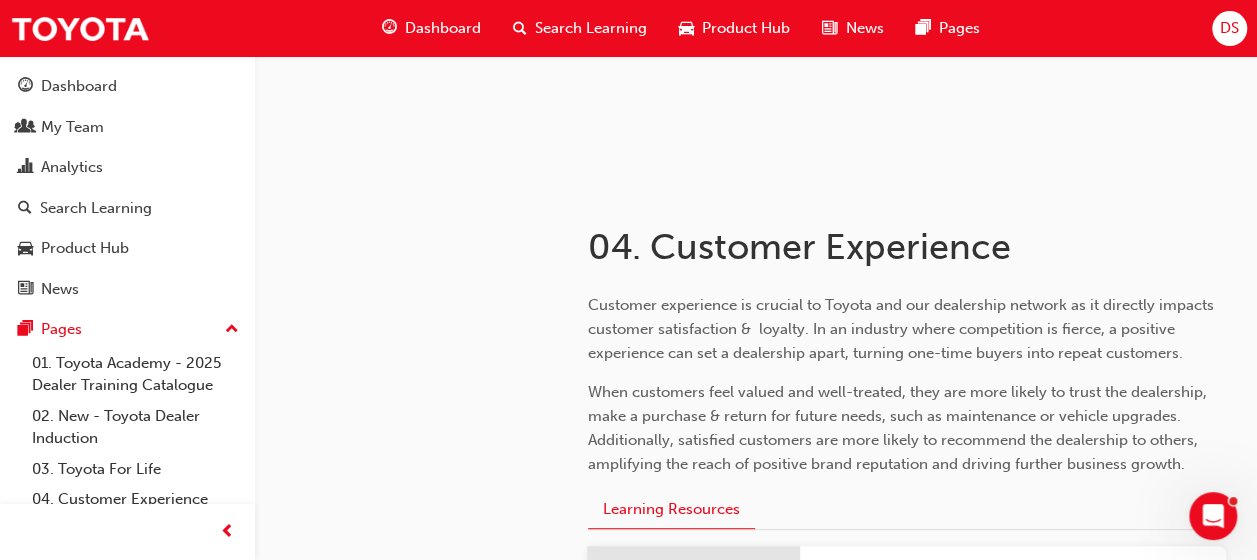 scroll, scrollTop: 405, scrollLeft: 0, axis: vertical 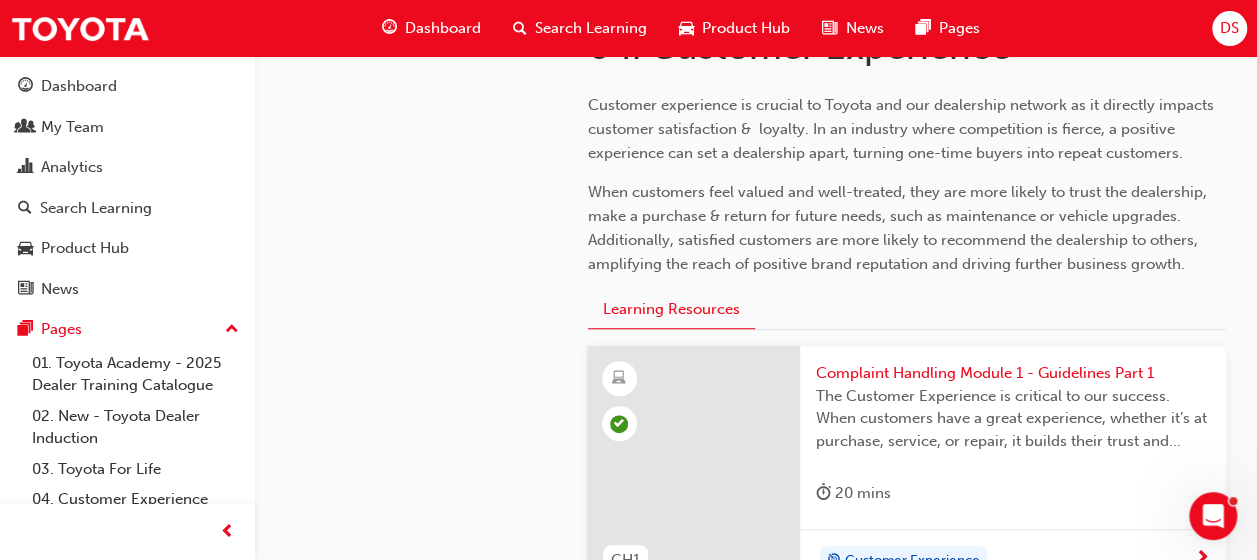 drag, startPoint x: 601, startPoint y: 306, endPoint x: 703, endPoint y: 335, distance: 106.04244 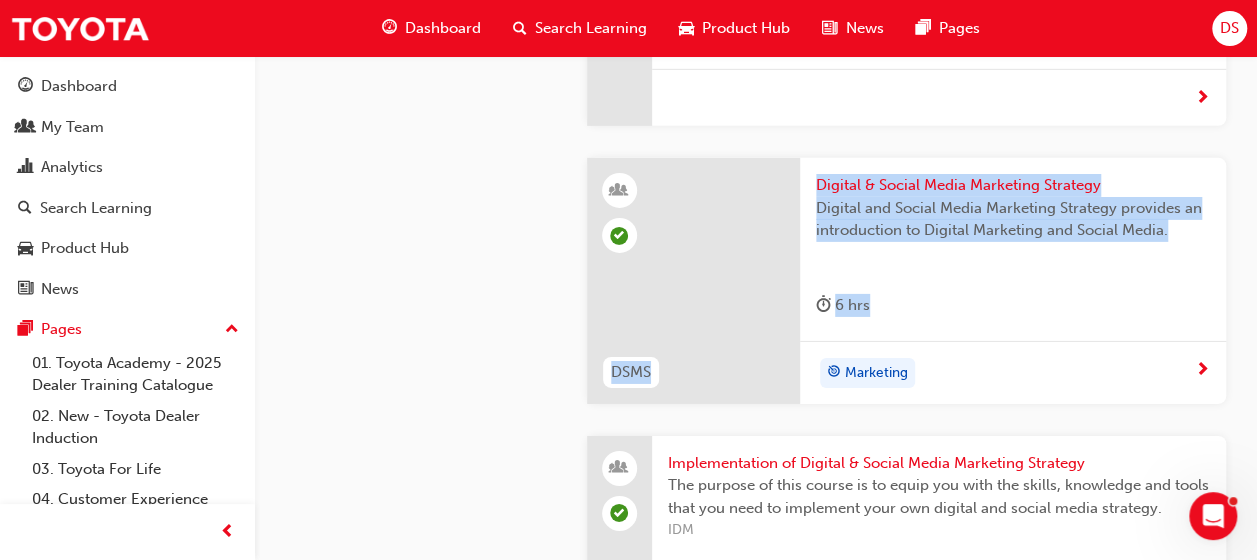 scroll, scrollTop: 7205, scrollLeft: 0, axis: vertical 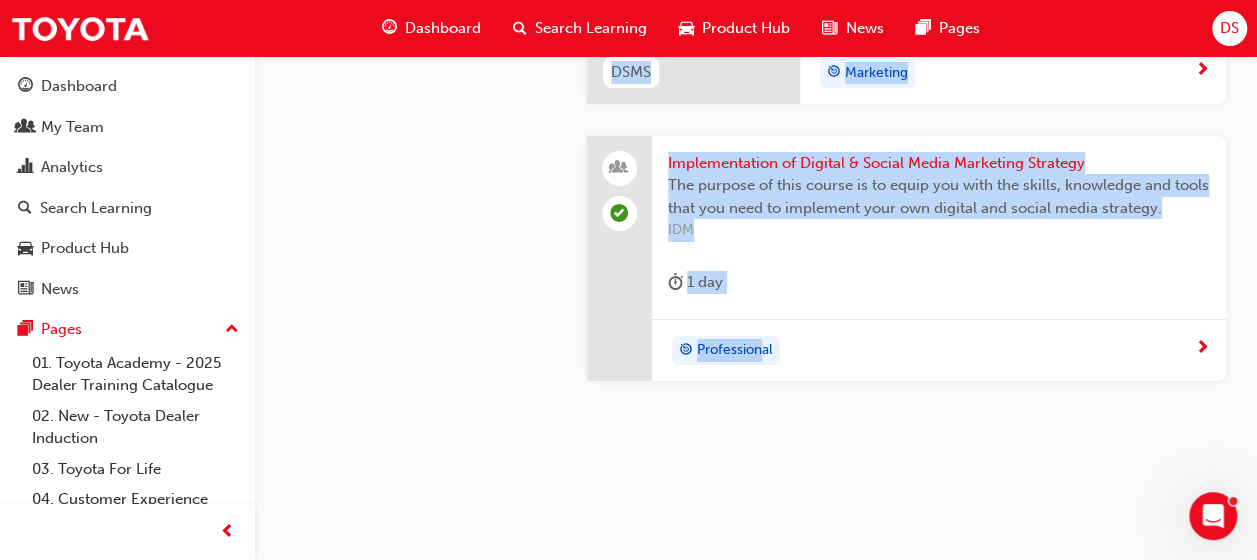 drag, startPoint x: 565, startPoint y: 221, endPoint x: 934, endPoint y: 364, distance: 395.7398 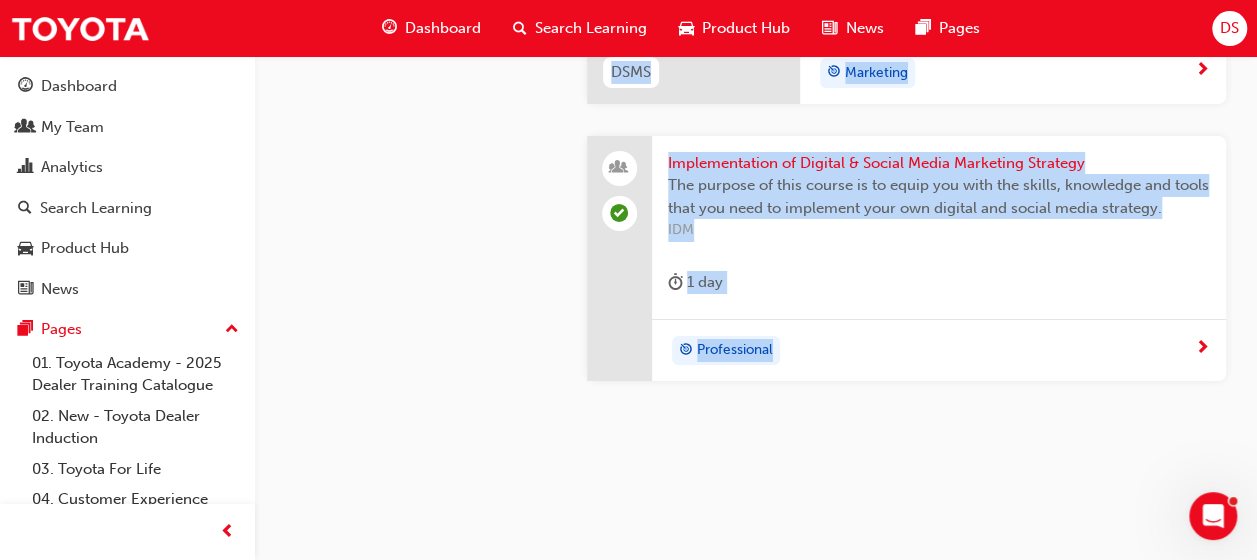 copy on "make a purchase & return for future needs, such as maintenance or vehicle upgrades. Additionally, satisfied customers are more likely to recommend the dealership to others, amplifying the reach of positive brand reputation and driving further business growth. Learning Resources CH1 Complaint Handling Module 1 - Guidelines Part 1 The Customer Experience is critical to our success. When customers have a great experience, whether it’s at purchase, service, or repair, it builds their trust and loyalty. At any stage, customers may have enquiries, complaints or objections.   20 mins Customer Experience CH2 Complaint Handling Module 2 - Guidelines Part 2 This course provides an understanding of the Complaint and Objection Handling Guidelines to support customer management within Toyota Dealerships.   20 mins Customer Experience CH3 Complaint Handling Module 3 - Objection Handling Guidelines This course provides an understanding of the Complaint and Objection Handling Guidelines to support customer management with..." 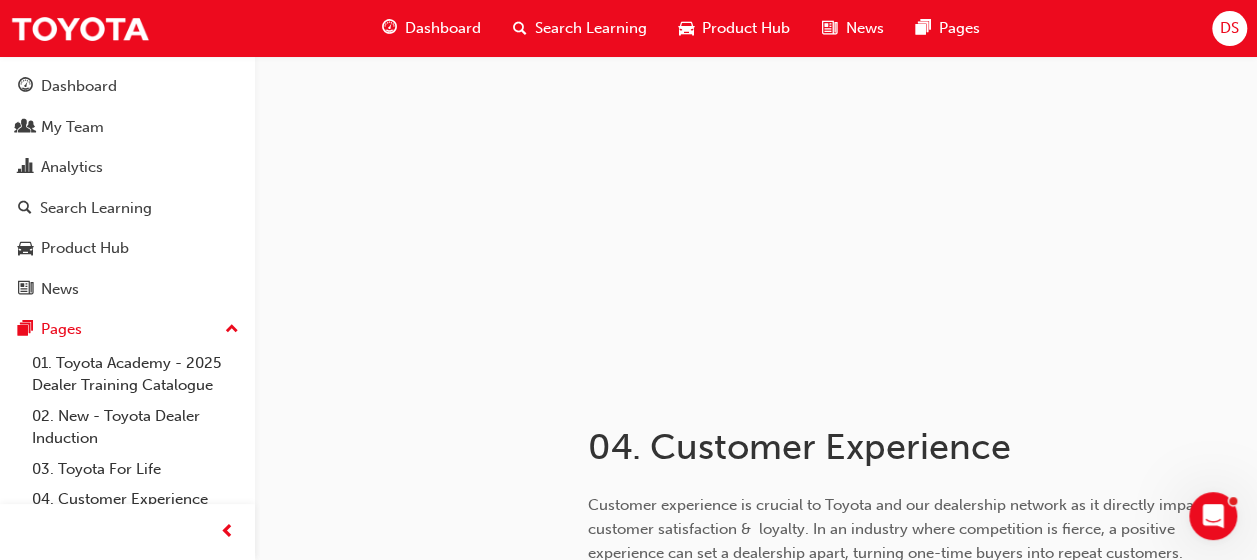 scroll, scrollTop: 0, scrollLeft: 0, axis: both 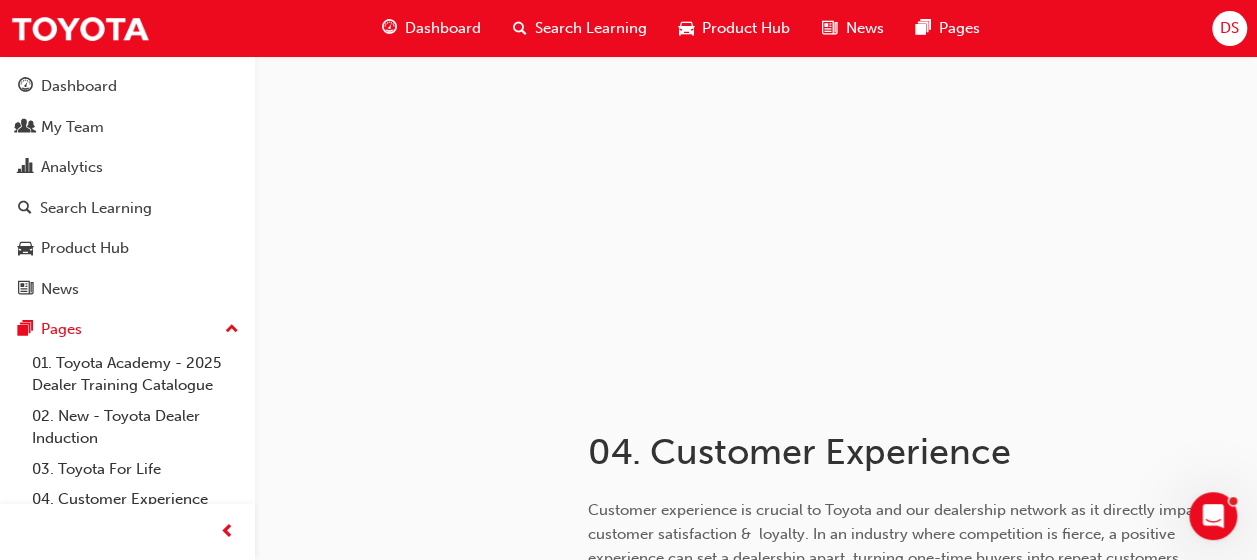 click on "04. Customer Experience Customer experience is crucial to Toyota and our dealership network as it directly impacts customer satisfaction &  loyalty. In an industry where competition is fierce, a positive experience can set a dealership apart, turning one-time buyers into repeat customers.  When customers feel valued and well-treated, they are more likely to trust the dealership, make a purchase & return for future needs, such as maintenance or vehicle upgrades. Additionally, satisfied customers are more likely to recommend the dealership to others, amplifying the reach of positive brand reputation and driving further business growth. Learning Resources CH1 Complaint Handling Module 1 - Guidelines Part 1 The Customer Experience is critical to our success. When customers have a great experience, whether it’s at purchase, service, or repair, it builds their trust and loyalty. At any stage, customers may have enquiries, complaints or objections.   20 mins Customer Experience CH2   20 mins Customer Experience" at bounding box center [906, 4004] 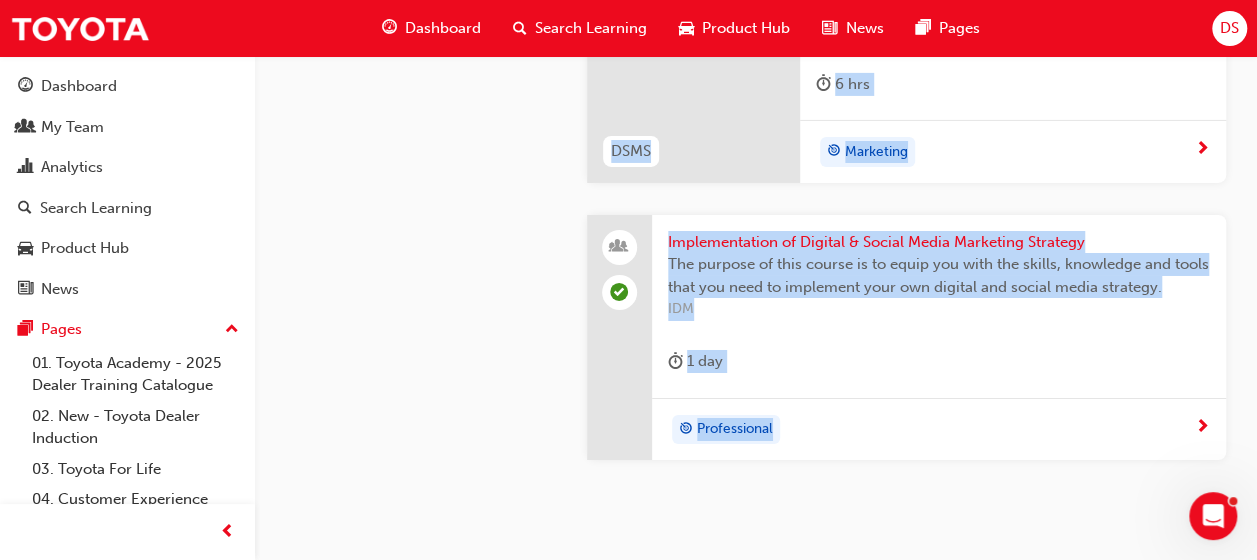 scroll, scrollTop: 7205, scrollLeft: 0, axis: vertical 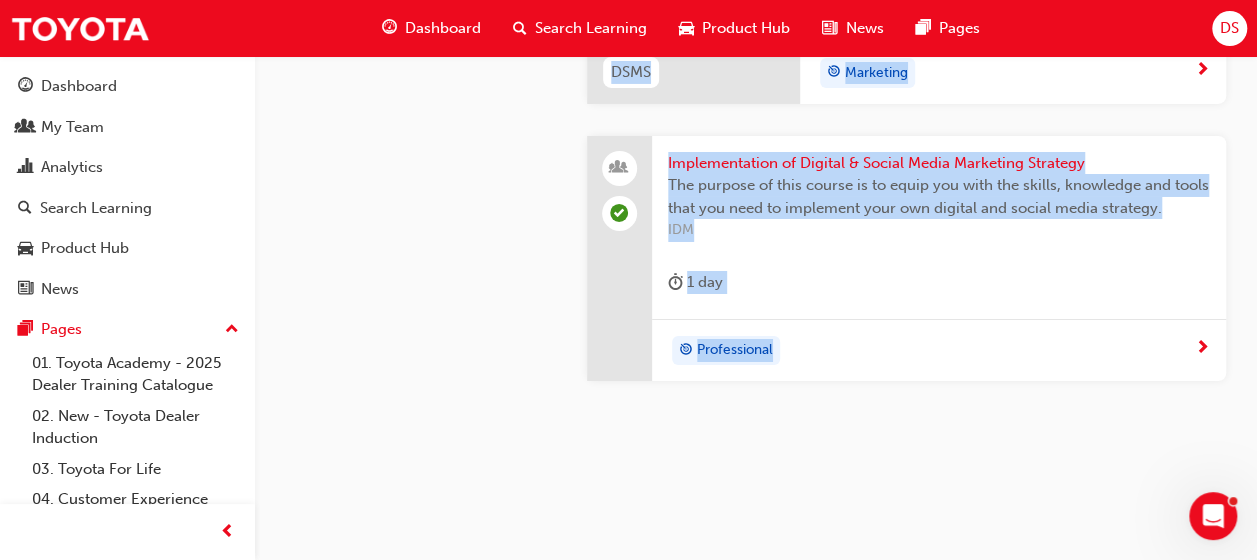 drag, startPoint x: 586, startPoint y: 437, endPoint x: 956, endPoint y: 432, distance: 370.03378 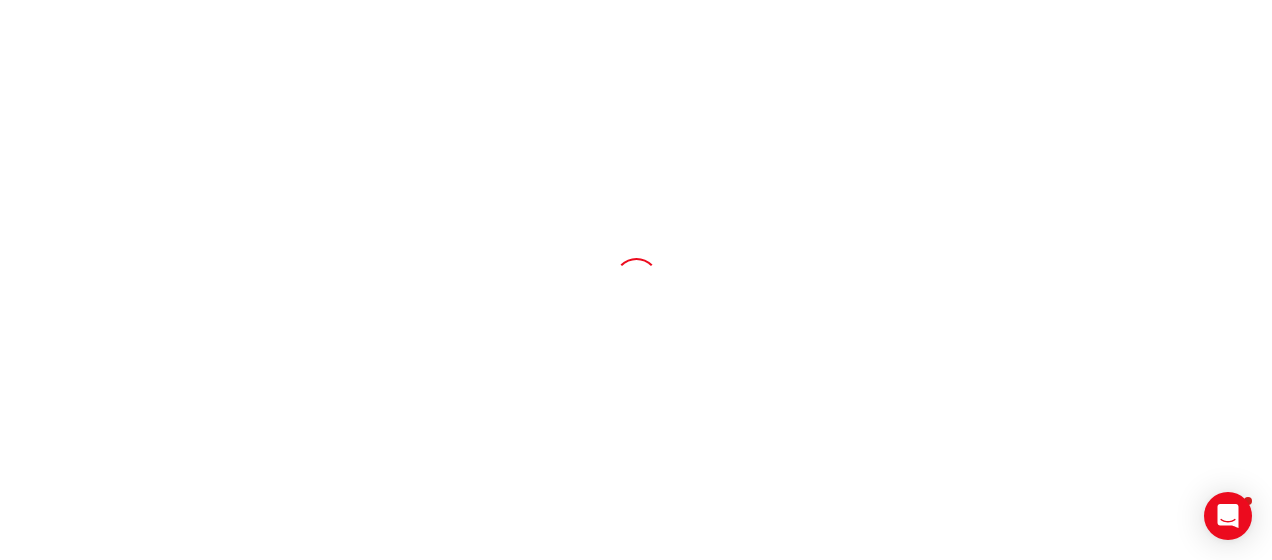 scroll, scrollTop: 0, scrollLeft: 0, axis: both 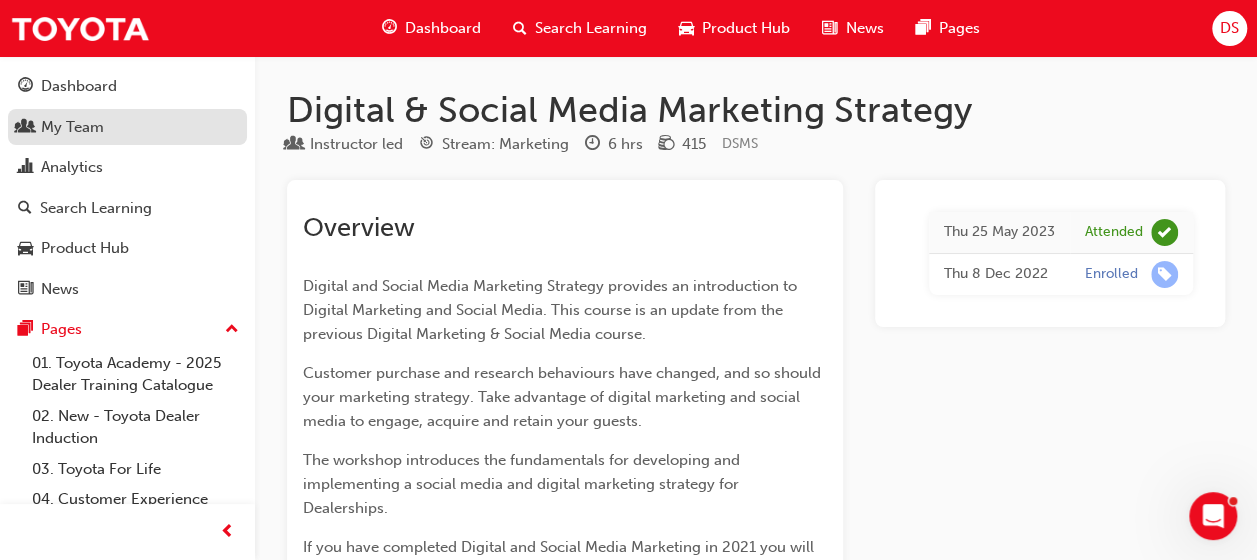 click on "My Team" at bounding box center (72, 127) 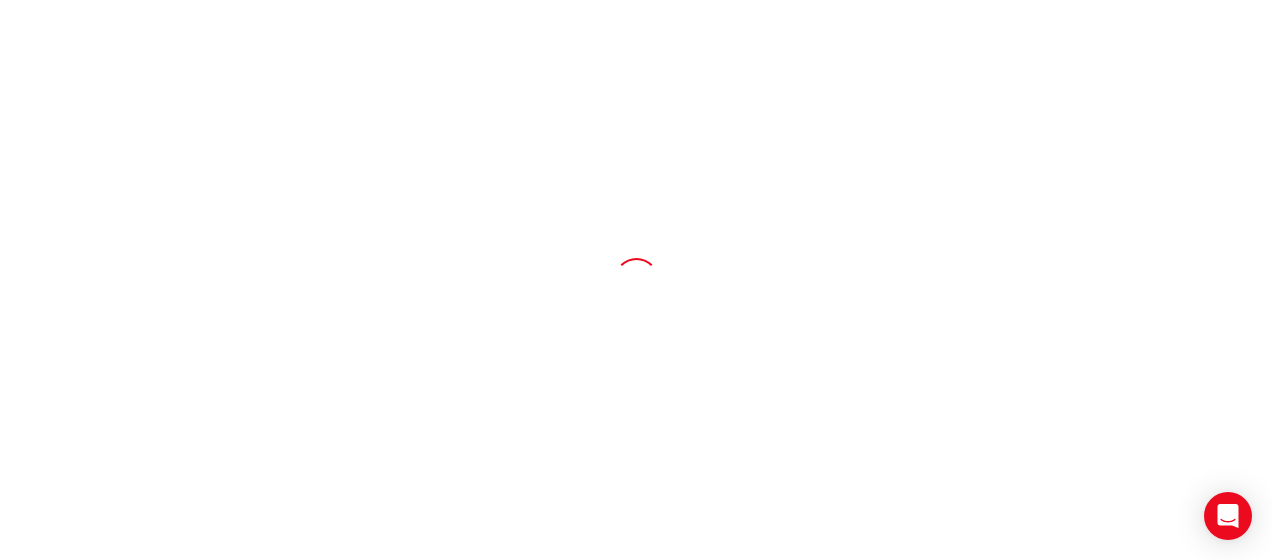 scroll, scrollTop: 0, scrollLeft: 0, axis: both 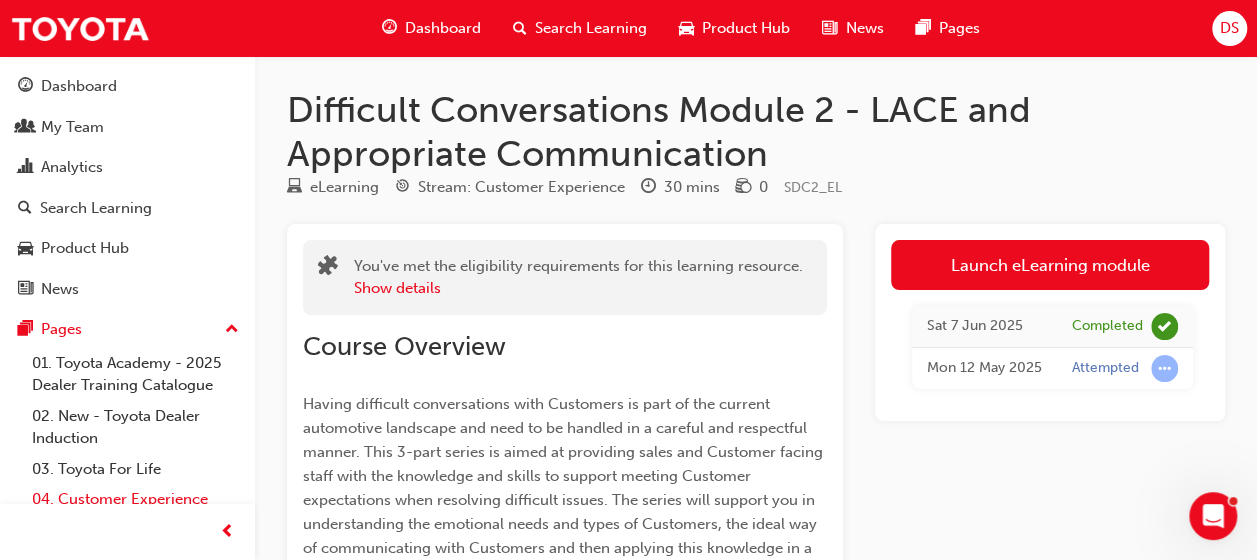 click on "04. Customer Experience" at bounding box center [135, 499] 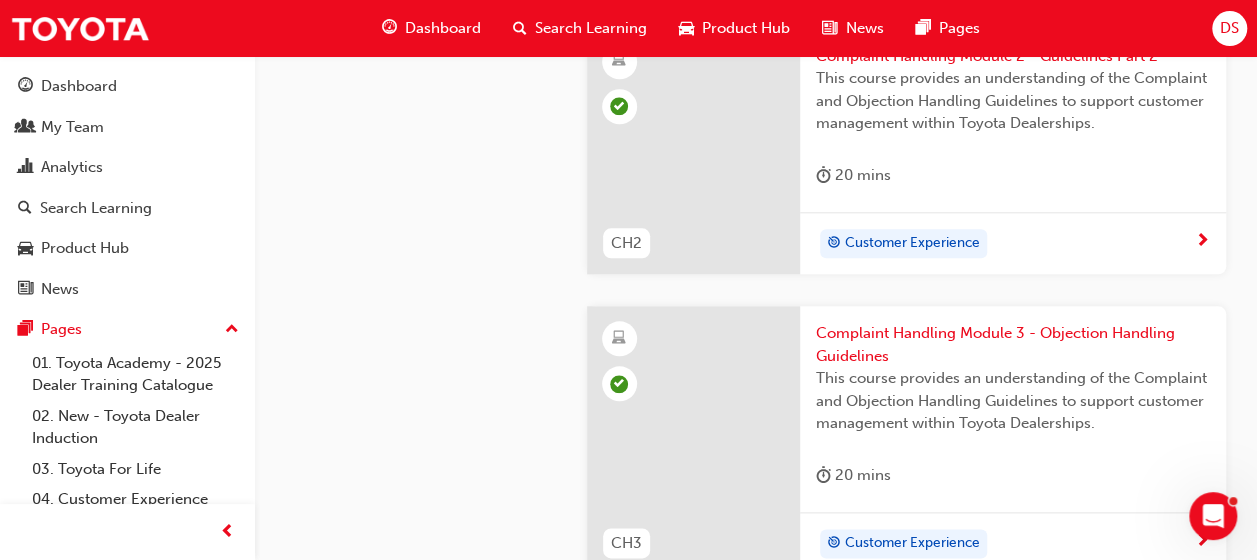 scroll, scrollTop: 700, scrollLeft: 0, axis: vertical 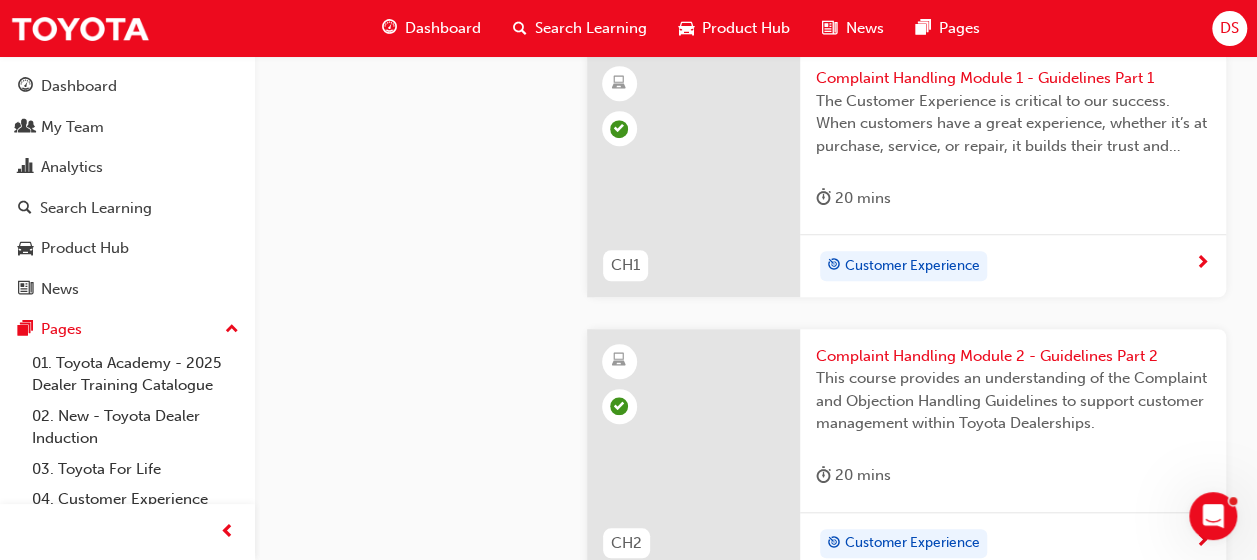 click on "Complaint Handling Module 1 - Guidelines Part 1" at bounding box center [1013, 78] 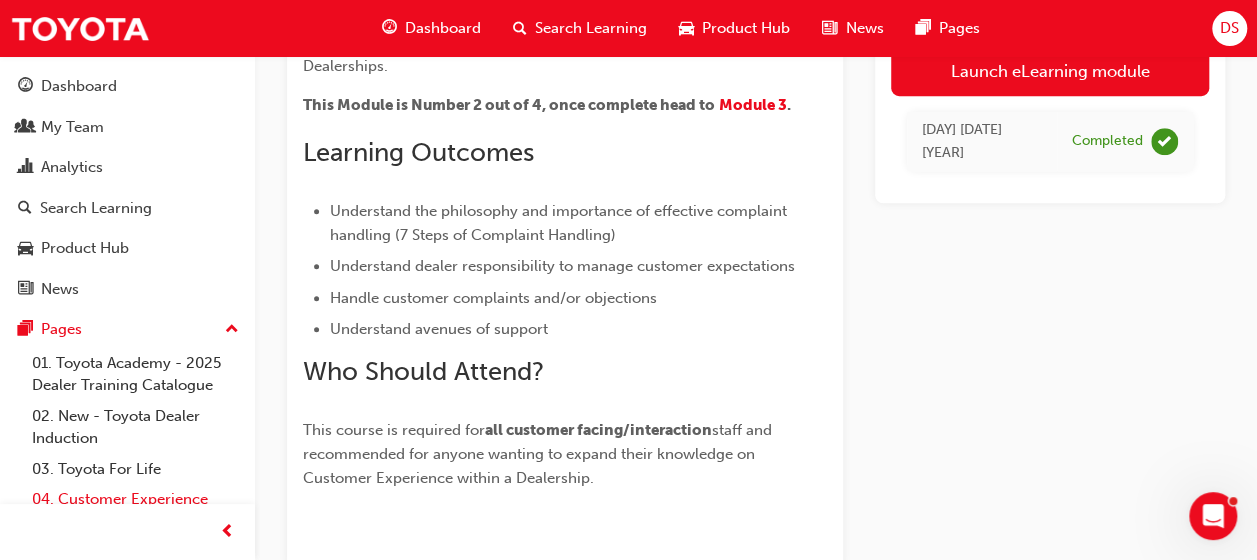 click on "04. Customer Experience" at bounding box center [135, 499] 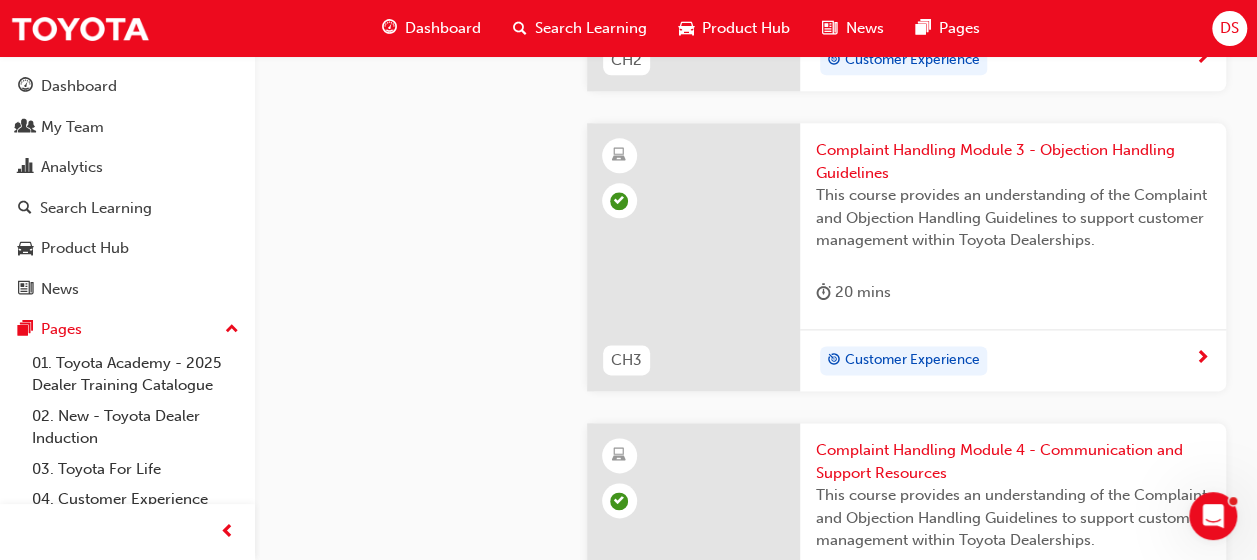 scroll, scrollTop: 1300, scrollLeft: 0, axis: vertical 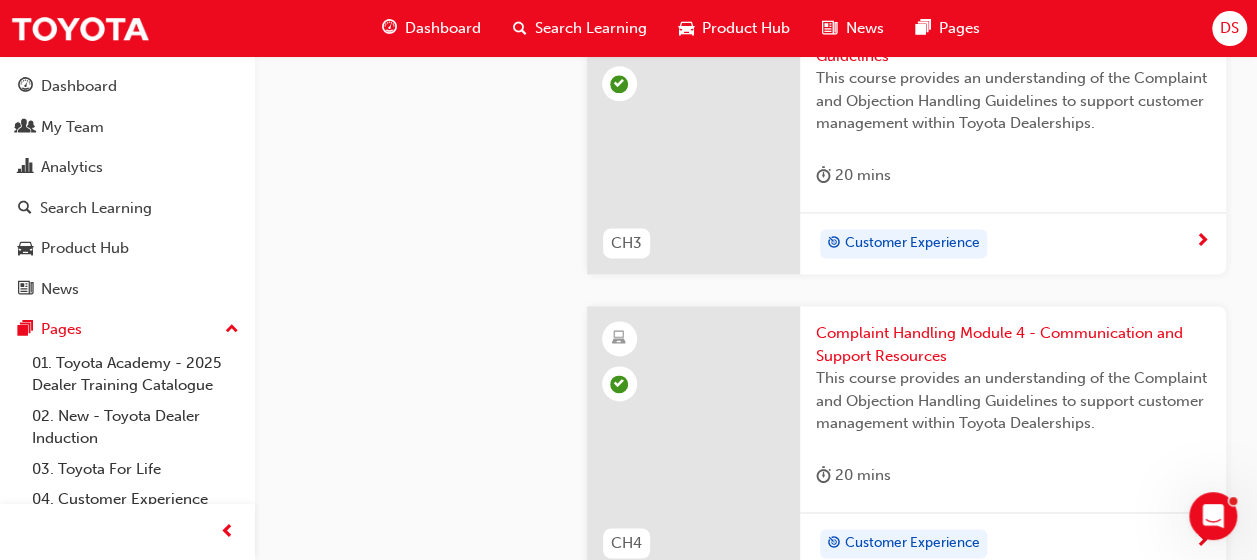 click on "Complaint Handling Module 4 - Communication and Support Resources" at bounding box center (1013, 344) 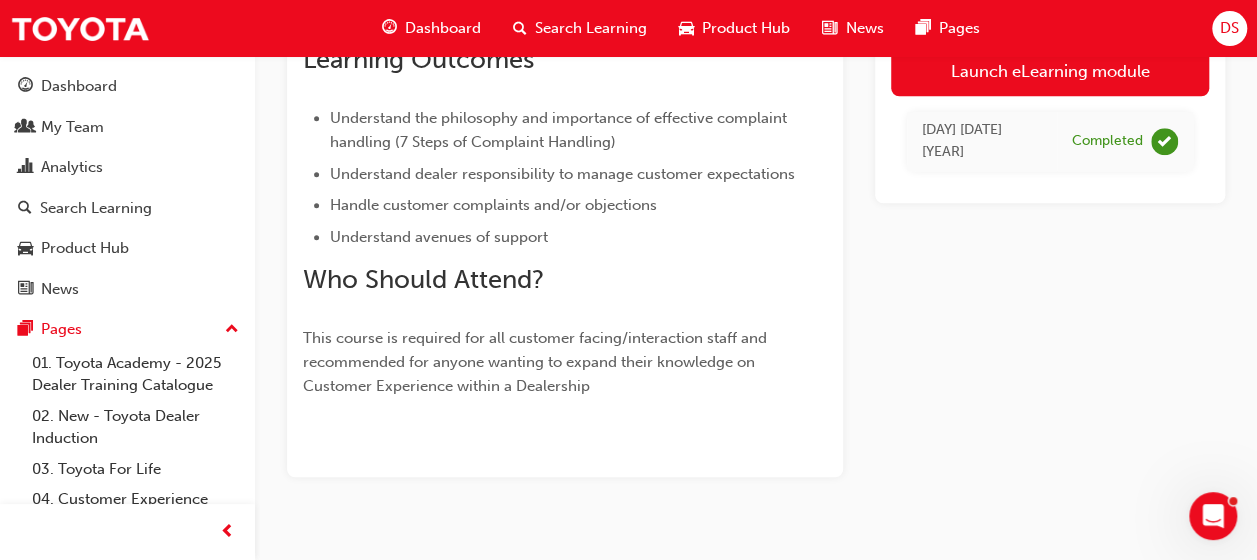 scroll, scrollTop: 885, scrollLeft: 0, axis: vertical 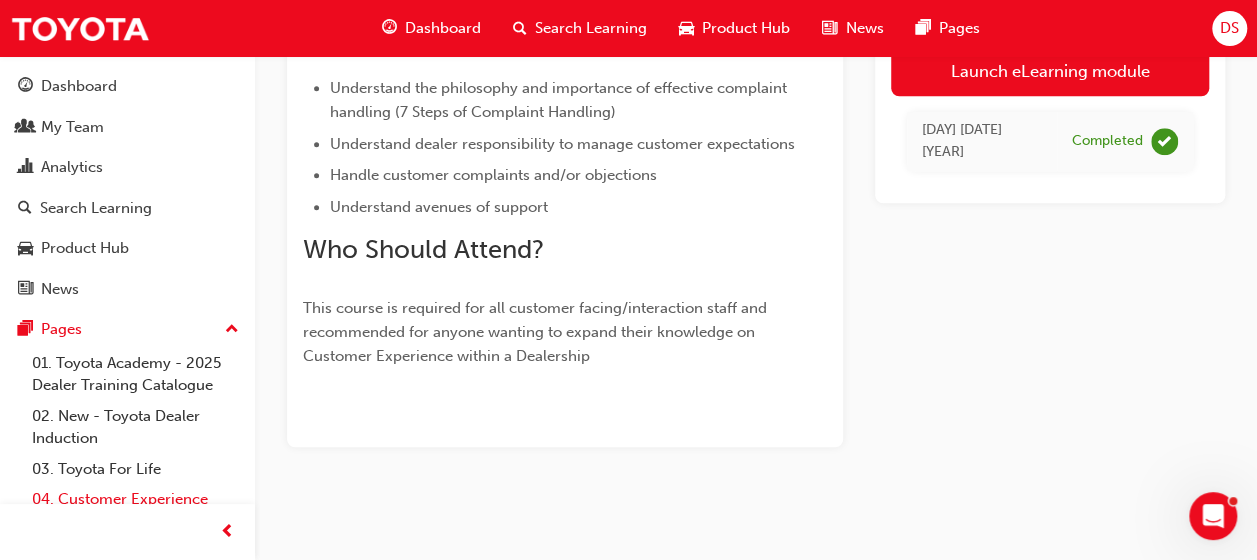click on "04. Customer Experience" at bounding box center [135, 499] 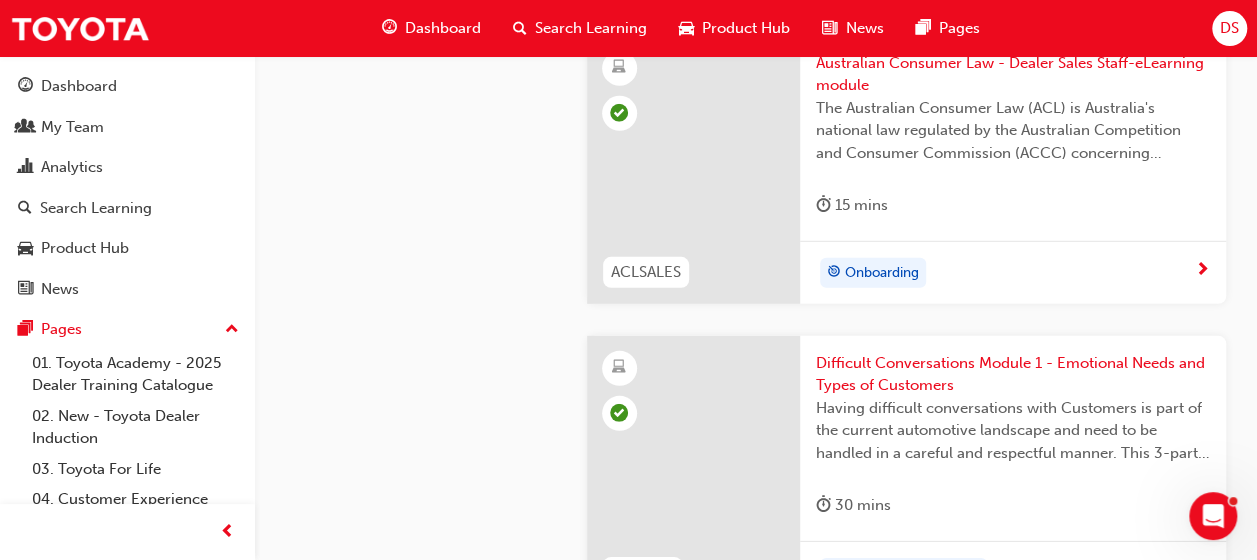 scroll, scrollTop: 2785, scrollLeft: 0, axis: vertical 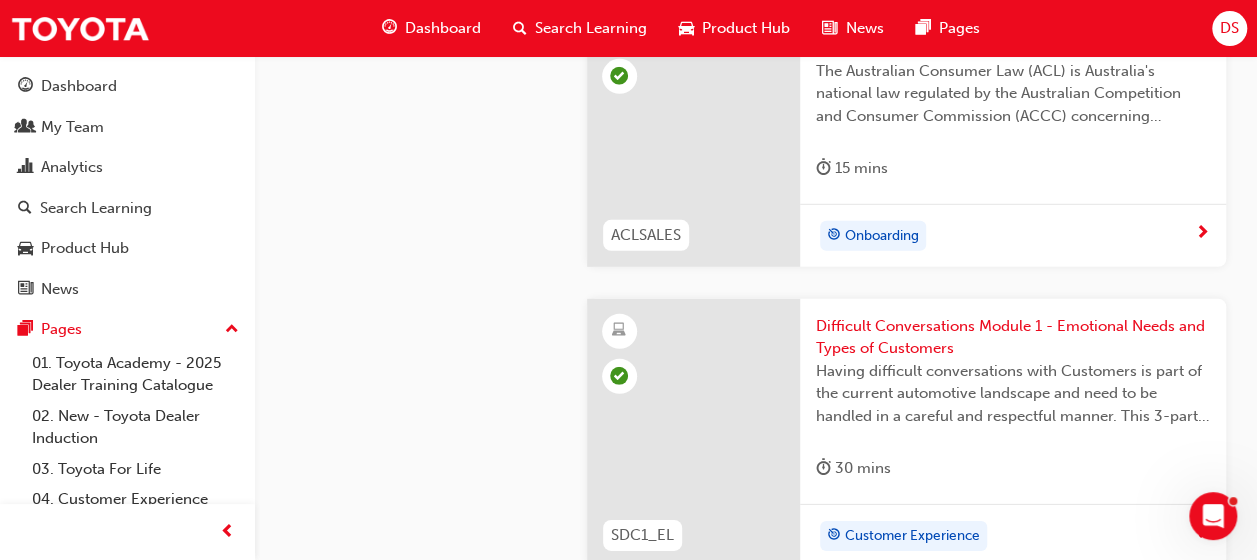 click on "Difficult Conversations Module 1 - Emotional Needs and Types of Customers" at bounding box center (1013, 337) 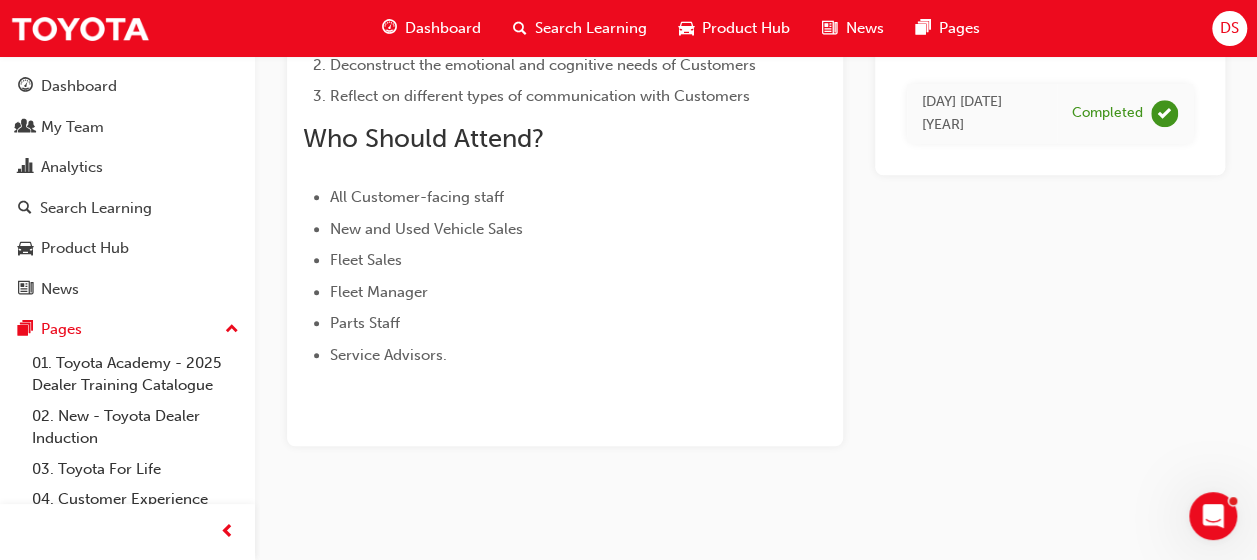 scroll, scrollTop: 738, scrollLeft: 0, axis: vertical 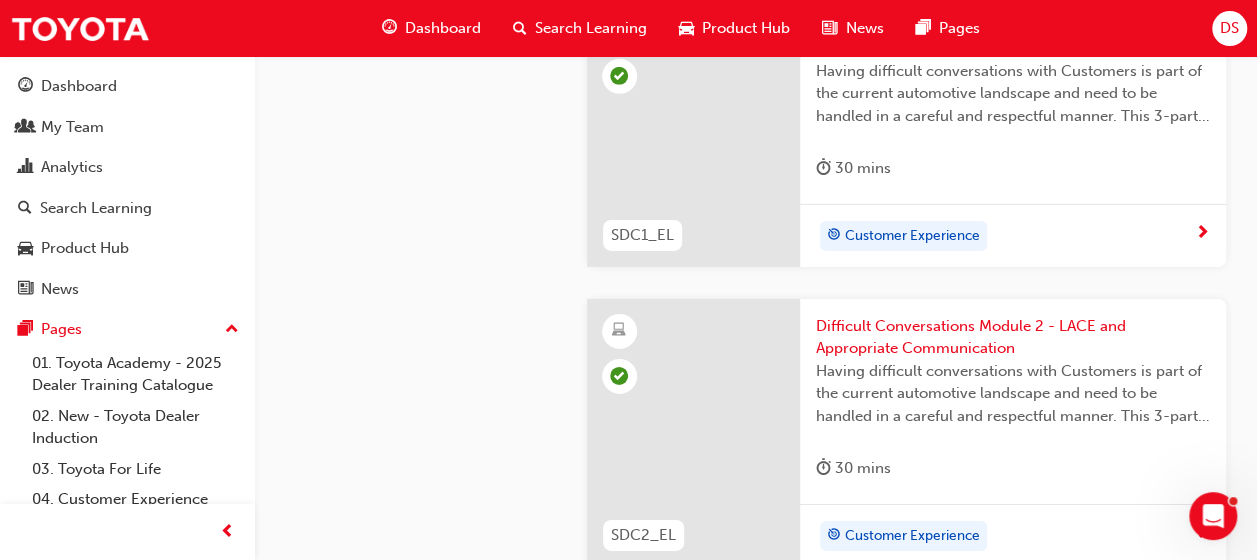 click on "Difficult Conversations Module 2 - LACE and Appropriate Communication" at bounding box center [1013, 337] 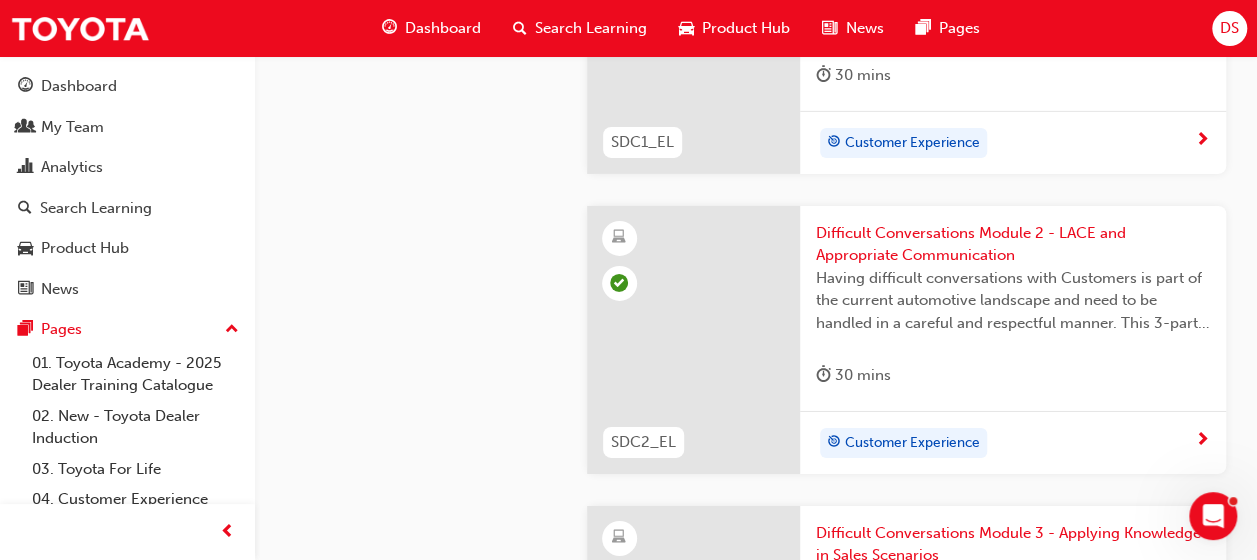 scroll, scrollTop: 3385, scrollLeft: 0, axis: vertical 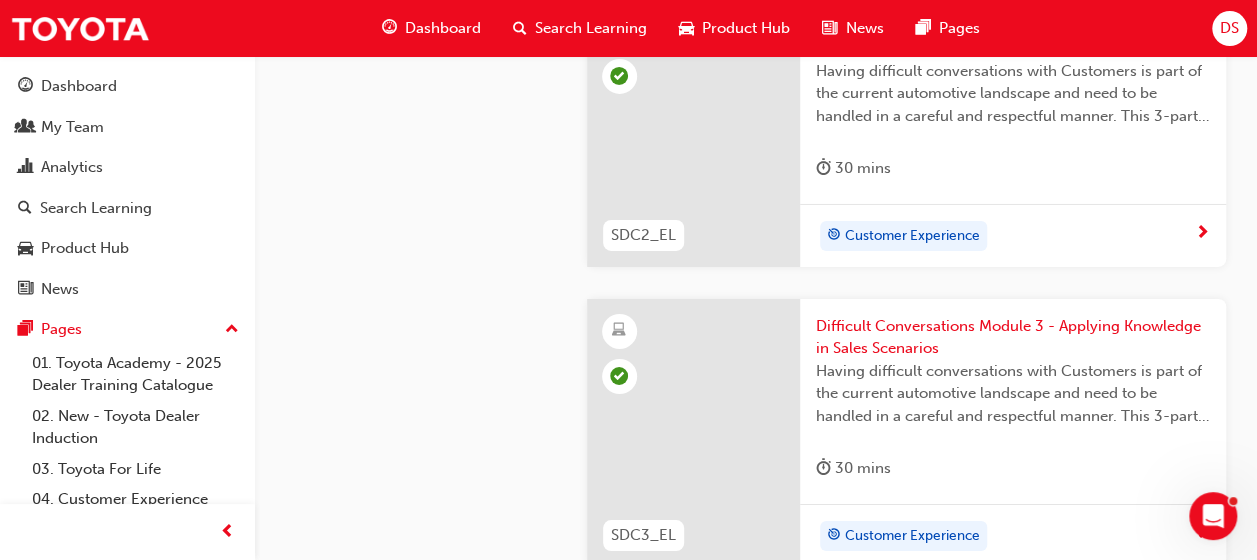 click on "Difficult Conversations Module 3 - Applying Knowledge in Sales Scenarios" at bounding box center (1013, 337) 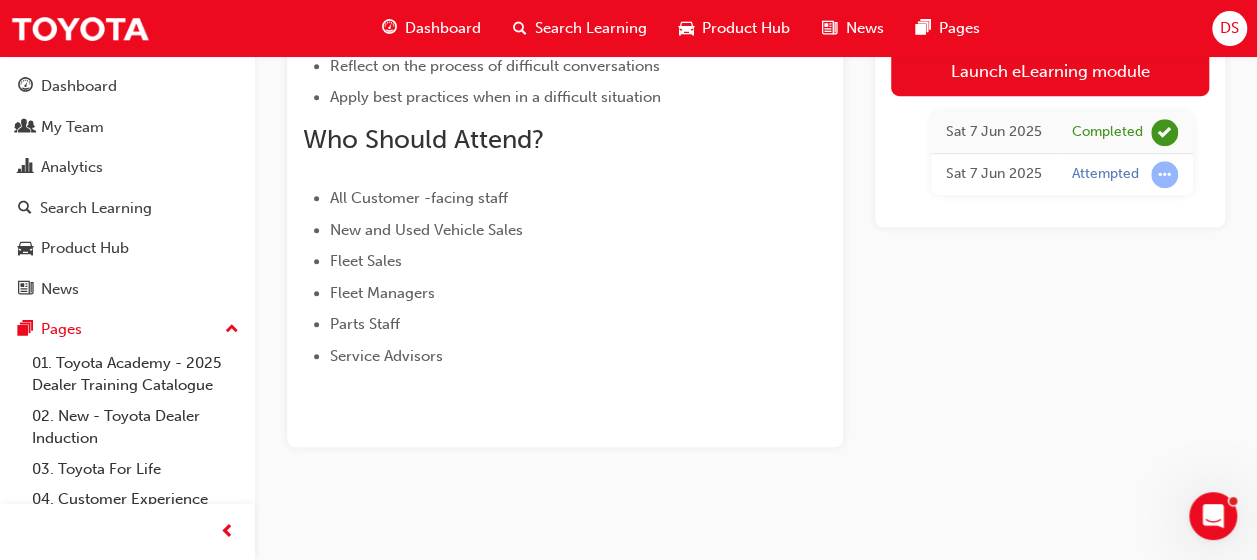 scroll, scrollTop: 741, scrollLeft: 0, axis: vertical 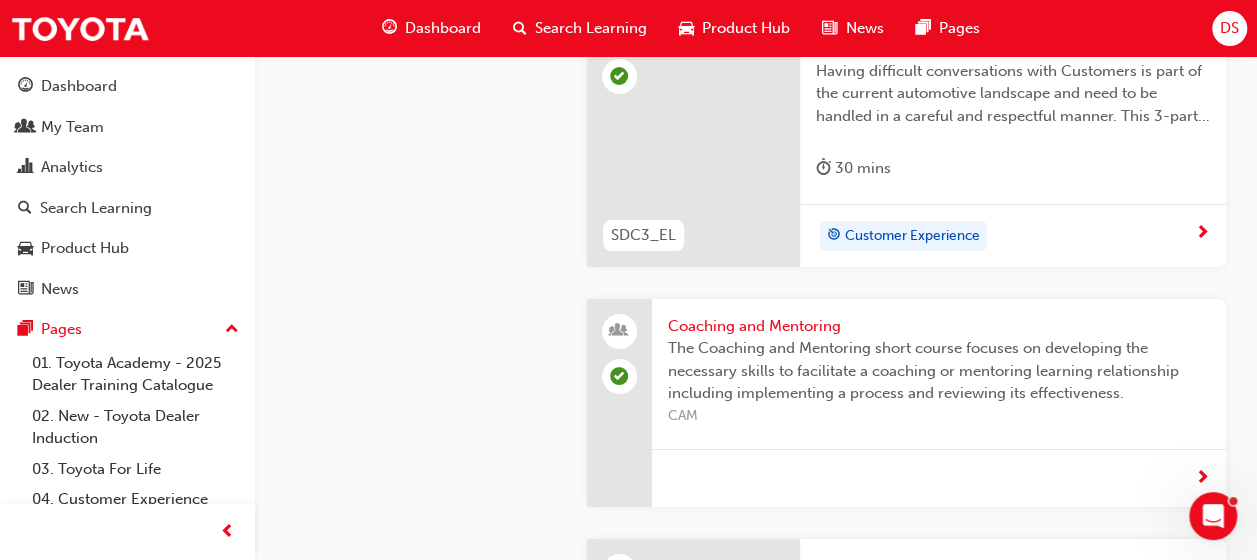 click on "Coaching and Mentoring" at bounding box center [939, 326] 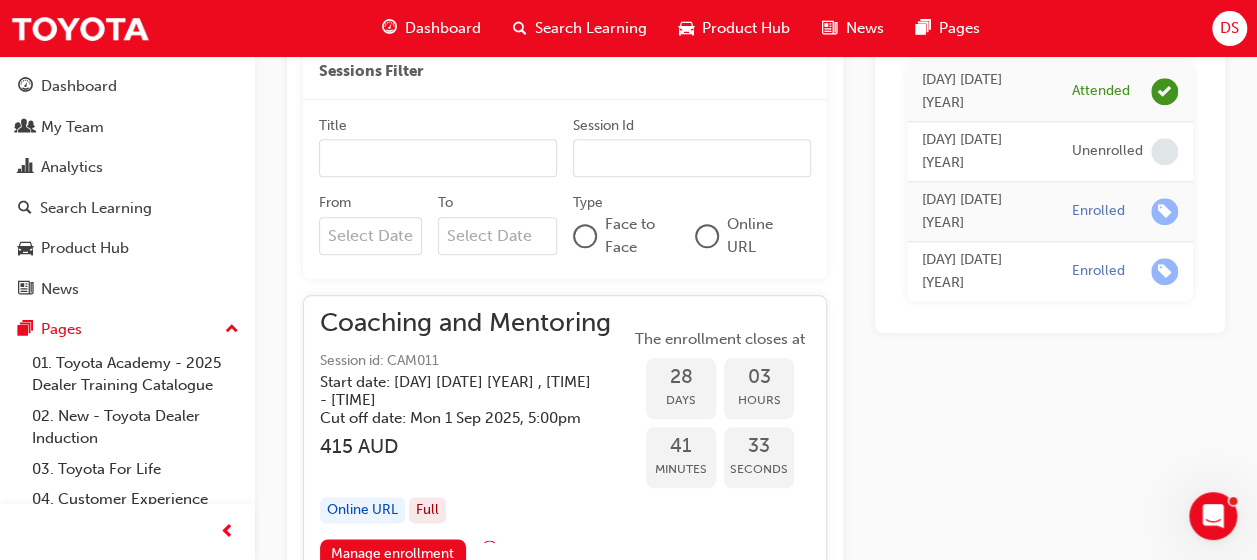 scroll, scrollTop: 1406, scrollLeft: 0, axis: vertical 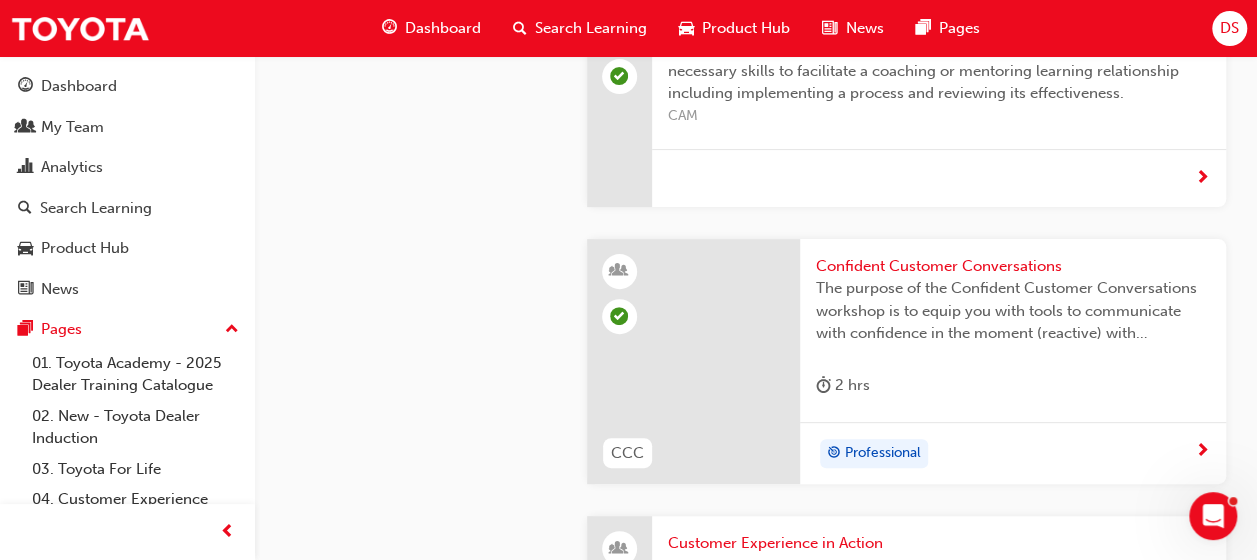 click on "Confident Customer Conversations" at bounding box center [1013, 266] 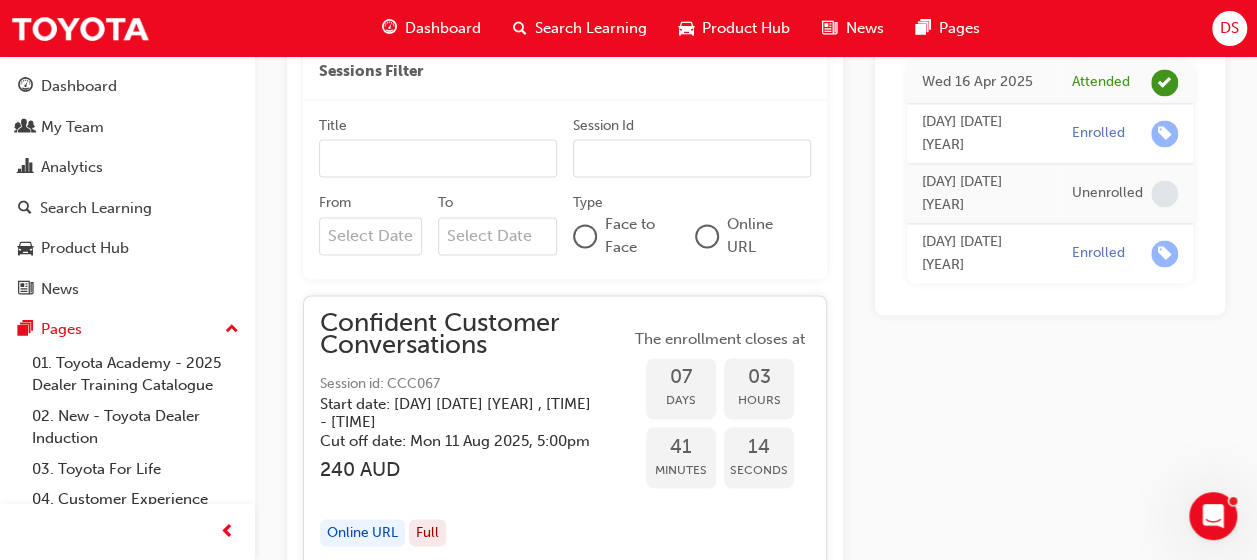 scroll, scrollTop: 3985, scrollLeft: 0, axis: vertical 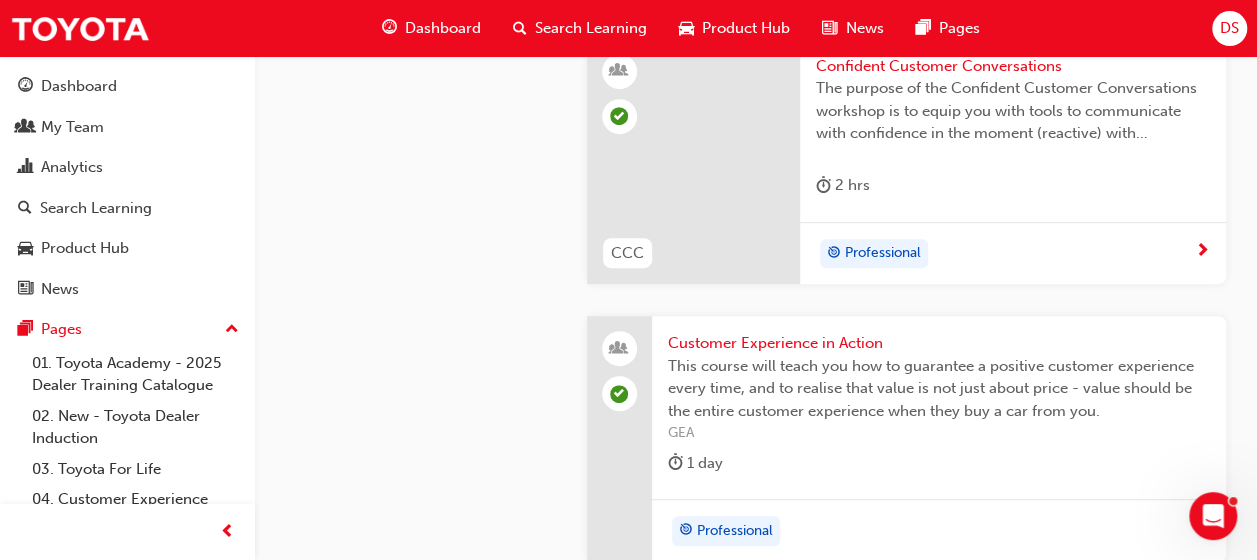 click on "Customer Experience in Action" at bounding box center [939, 343] 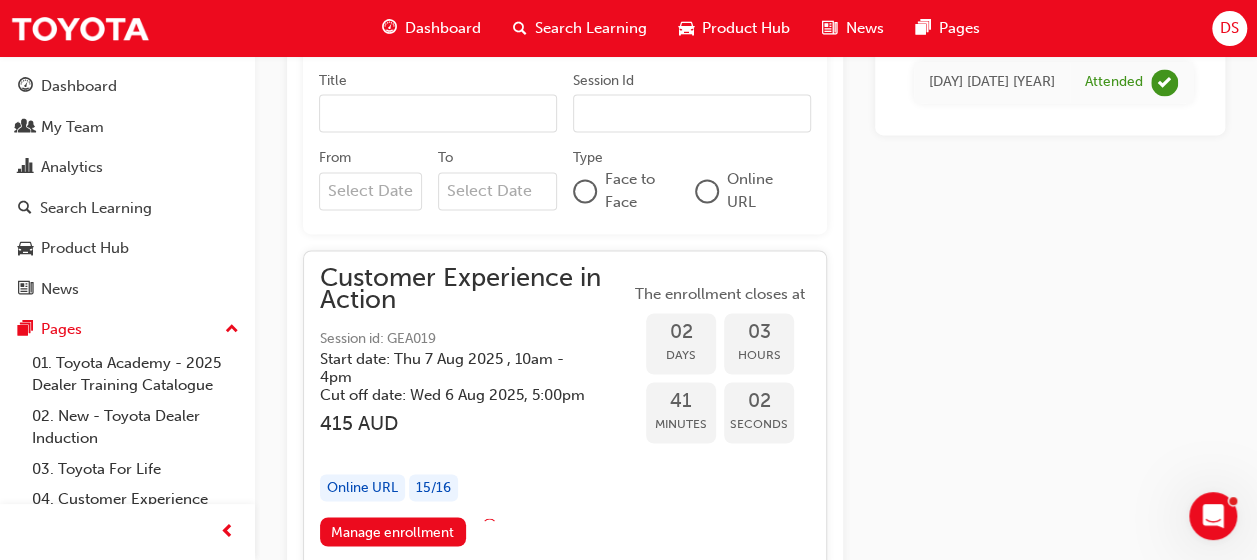 scroll, scrollTop: 2258, scrollLeft: 0, axis: vertical 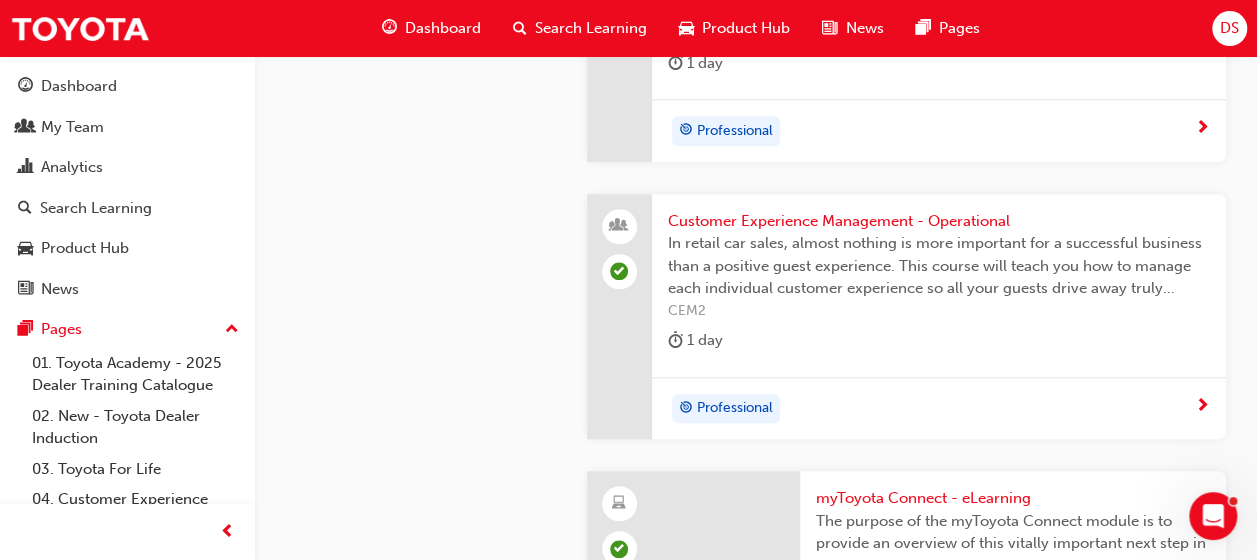 click on "Customer Experience Management - Operational" at bounding box center [939, 221] 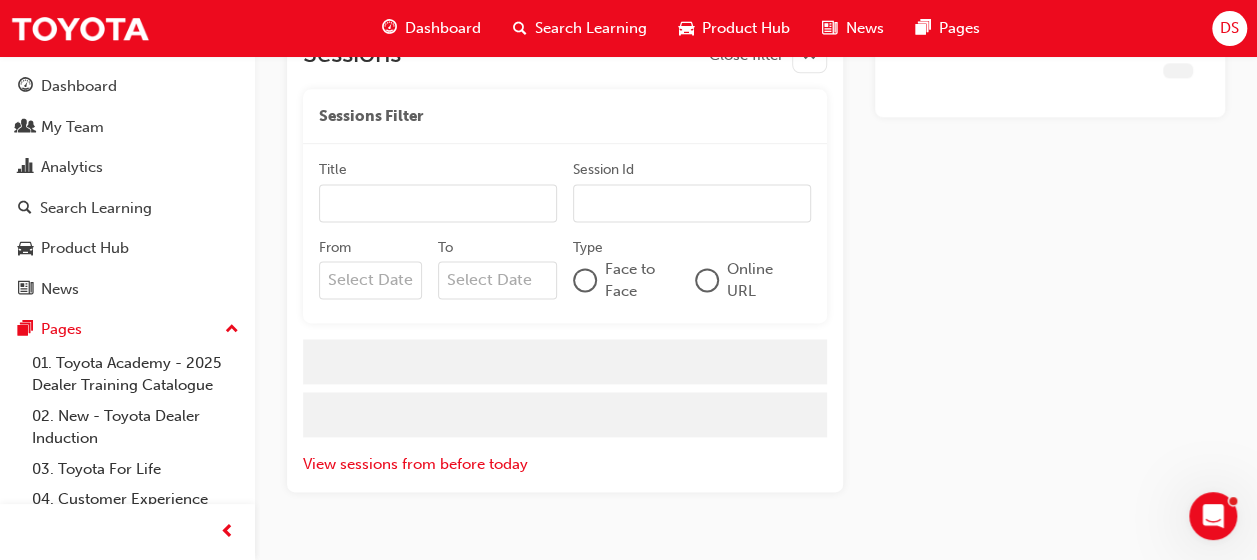 scroll, scrollTop: 1482, scrollLeft: 0, axis: vertical 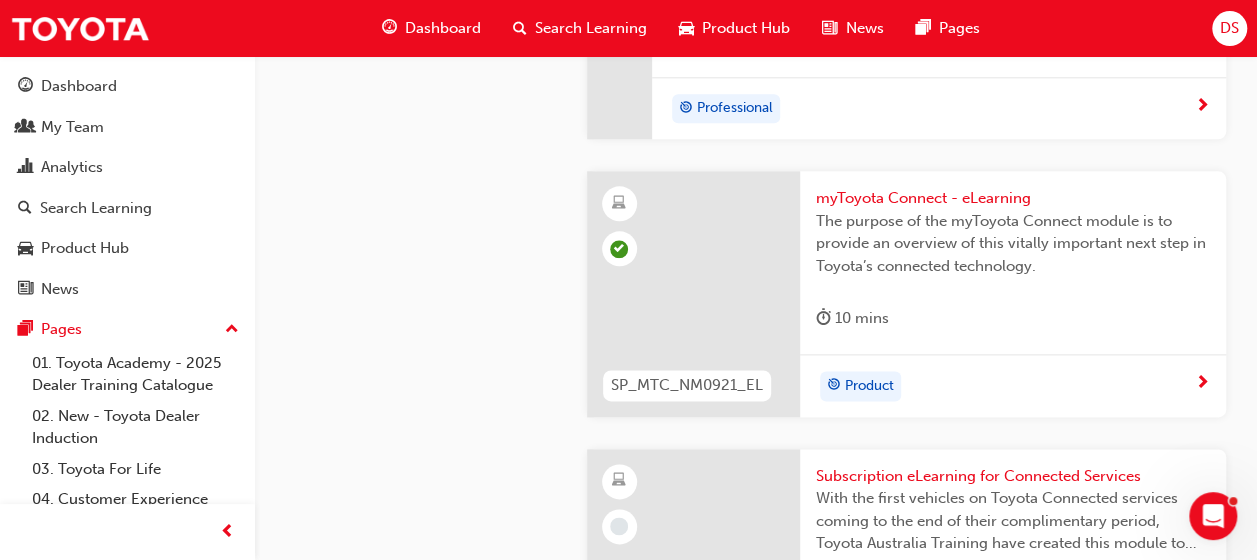 click on "myToyota Connect - eLearning" at bounding box center [1013, 198] 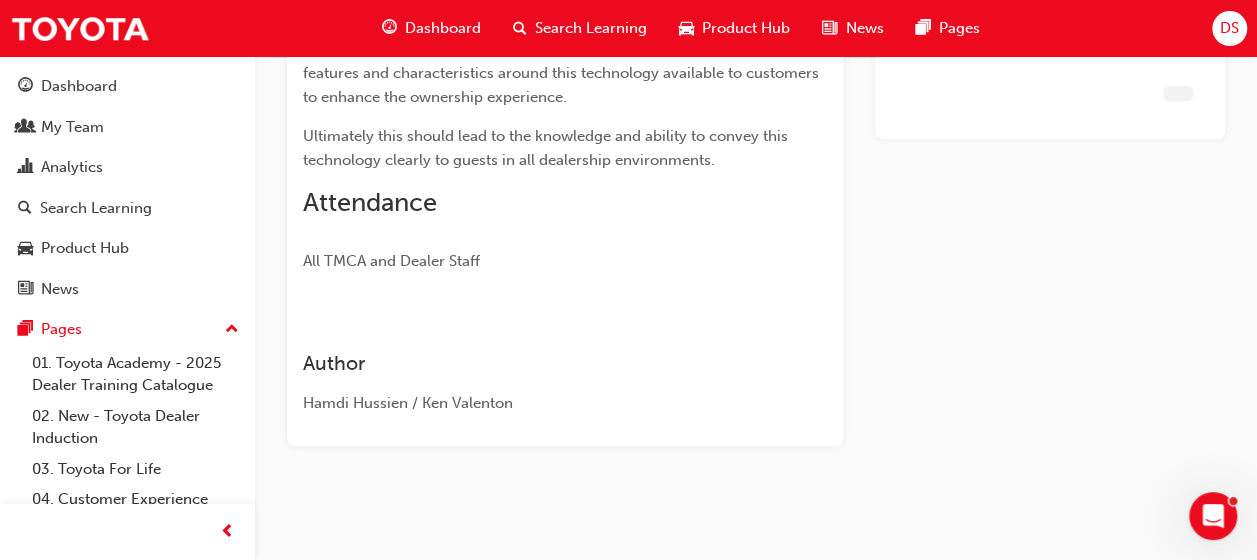 scroll, scrollTop: 717, scrollLeft: 0, axis: vertical 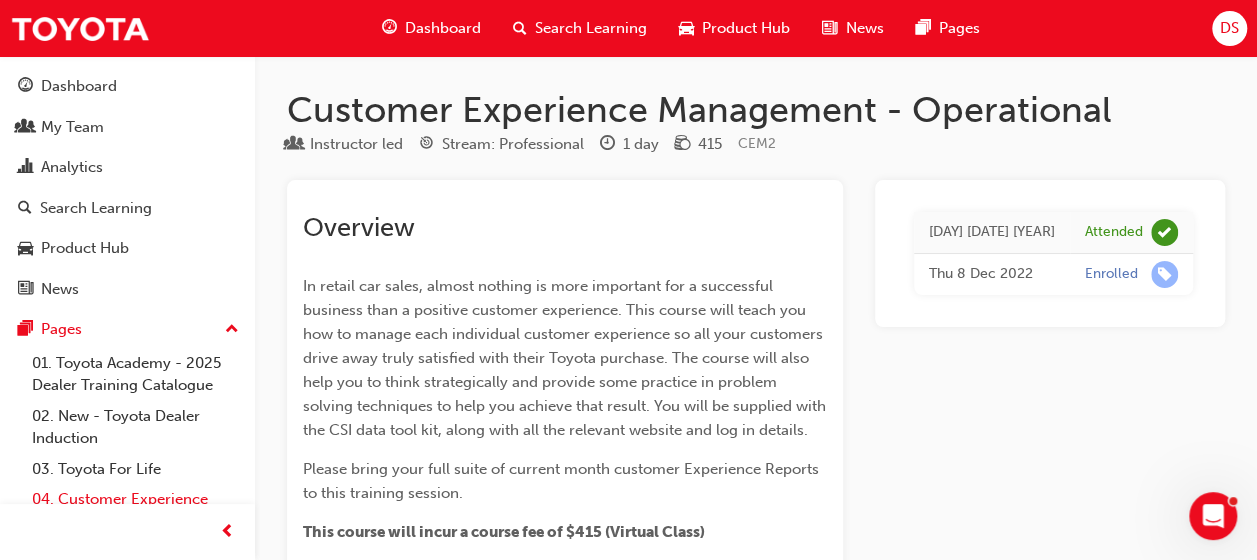 click on "04. Customer Experience" at bounding box center [135, 499] 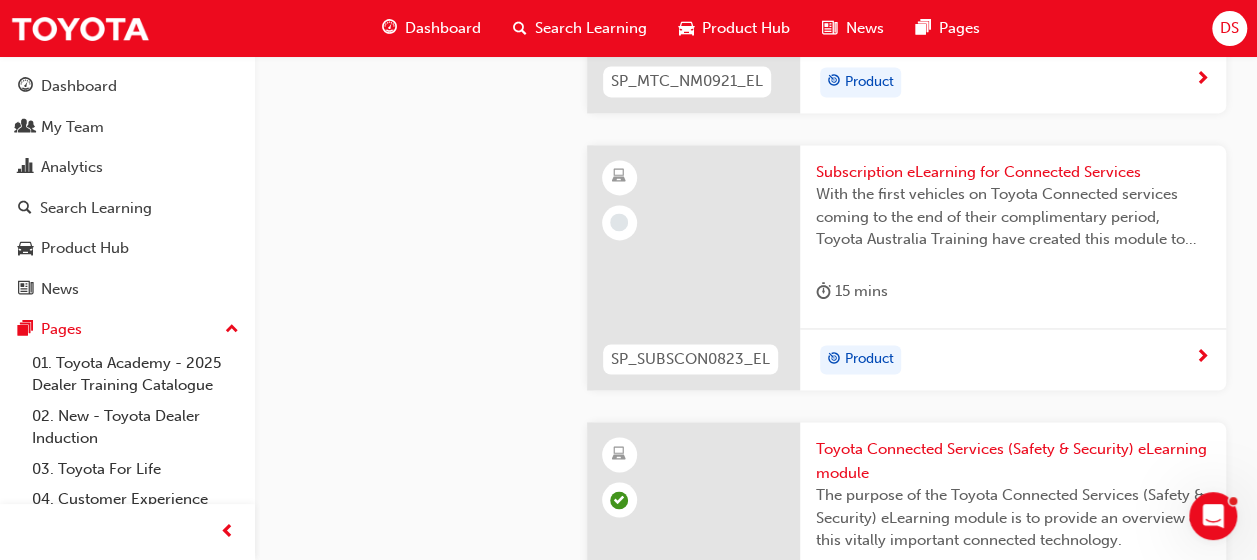 scroll, scrollTop: 5100, scrollLeft: 0, axis: vertical 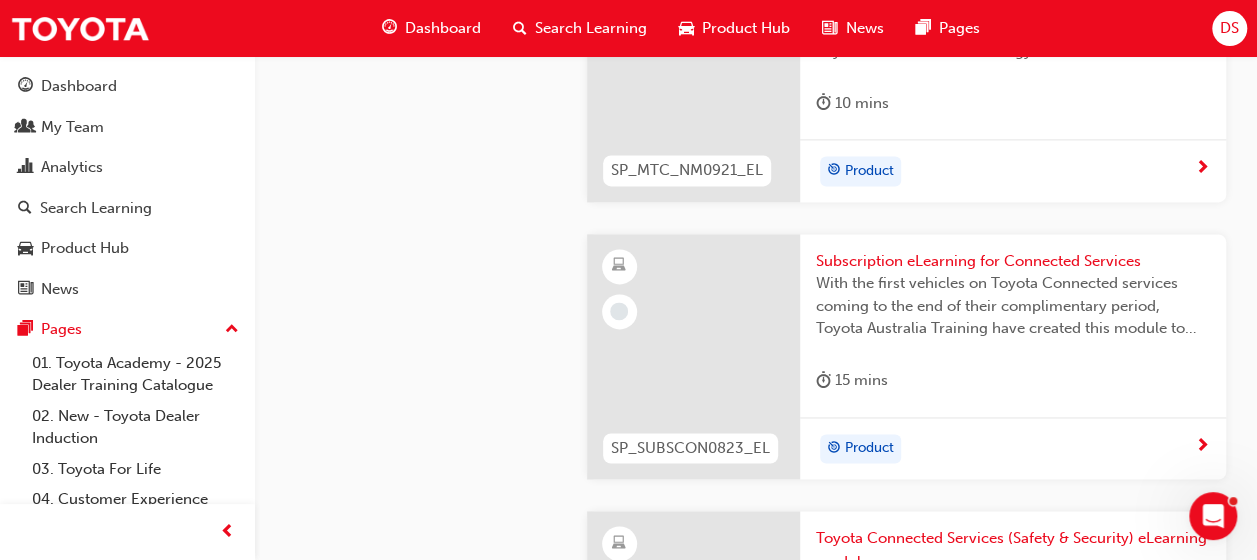 click on "Subscription eLearning for Connected Services" at bounding box center [1013, 261] 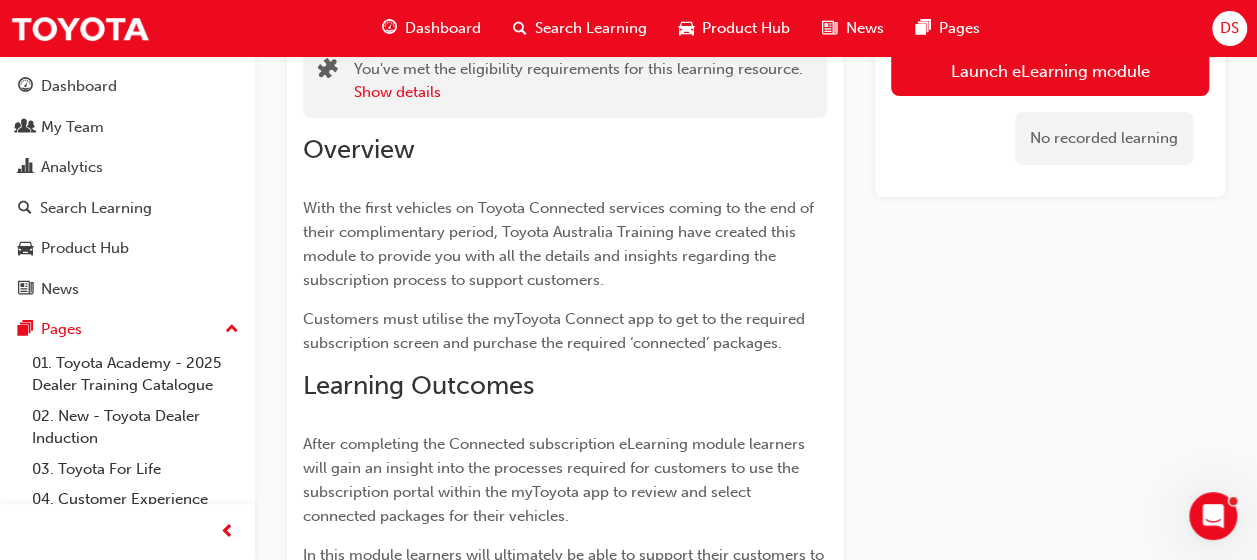 scroll, scrollTop: 0, scrollLeft: 0, axis: both 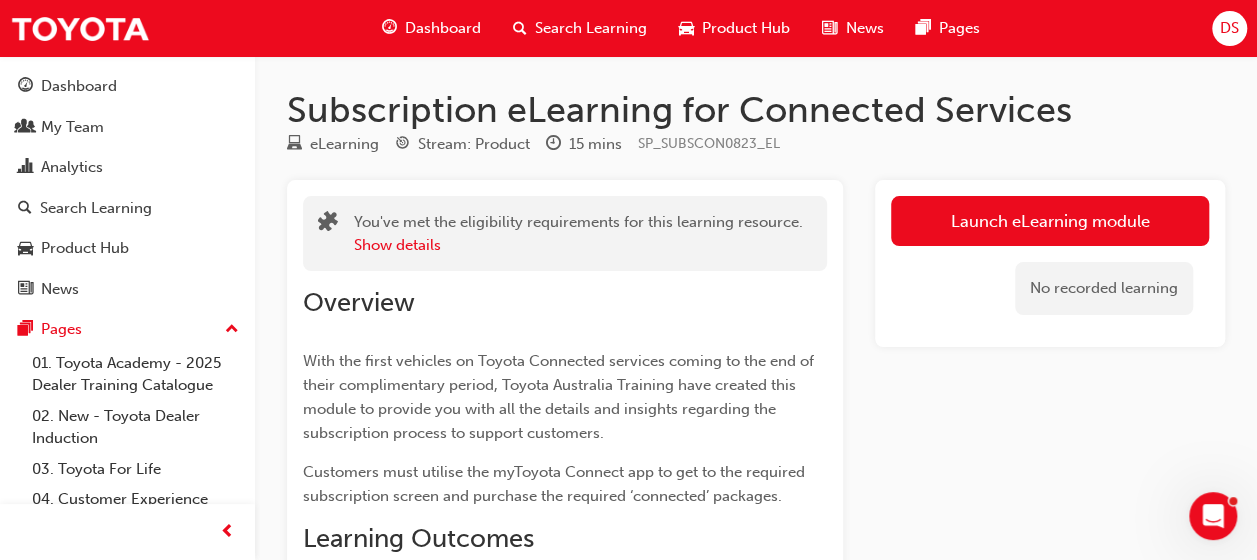 click on "With the first vehicles on Toyota Connected services coming to the end of their complimentary period, Toyota Australia Training have created this module to provide you with all the details and insights regarding the subscription process to support customers." at bounding box center (565, 397) 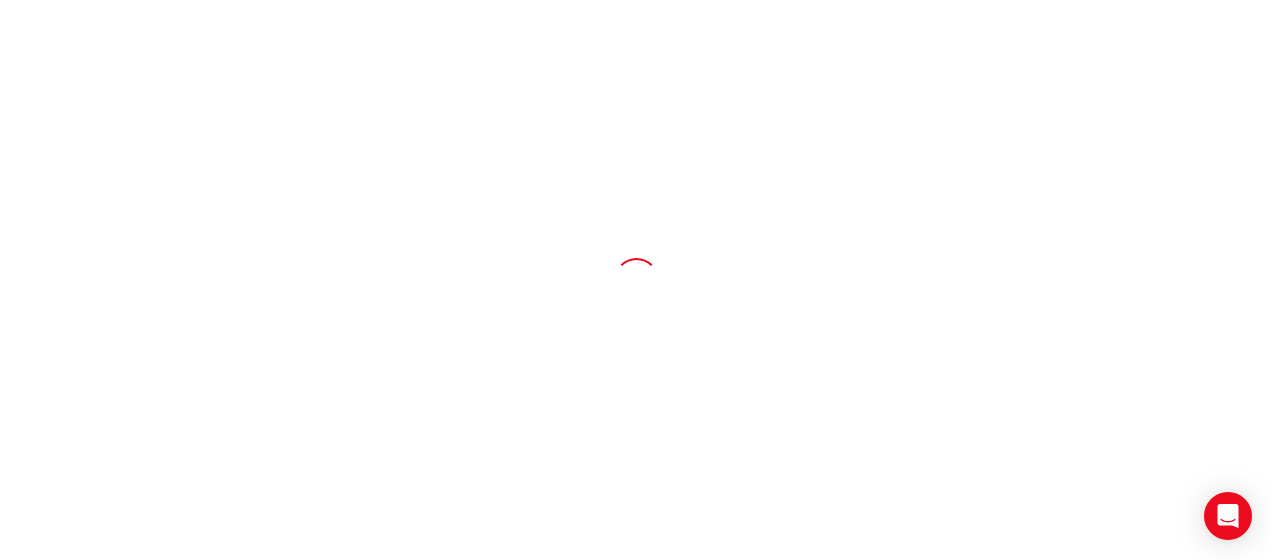 scroll, scrollTop: 0, scrollLeft: 0, axis: both 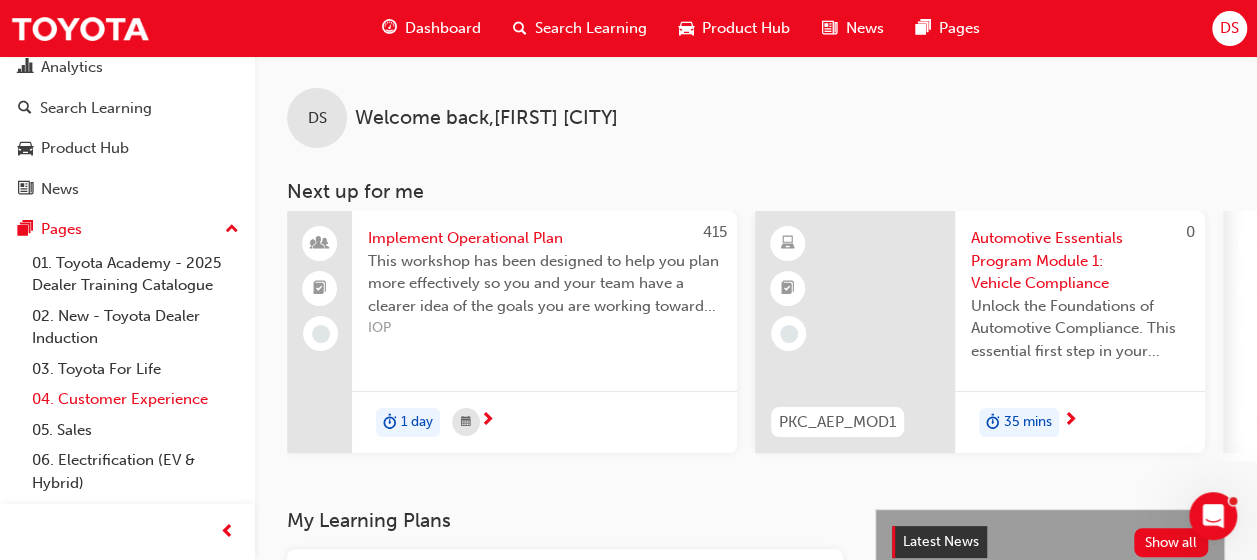 click on "04. Customer Experience" at bounding box center [135, 399] 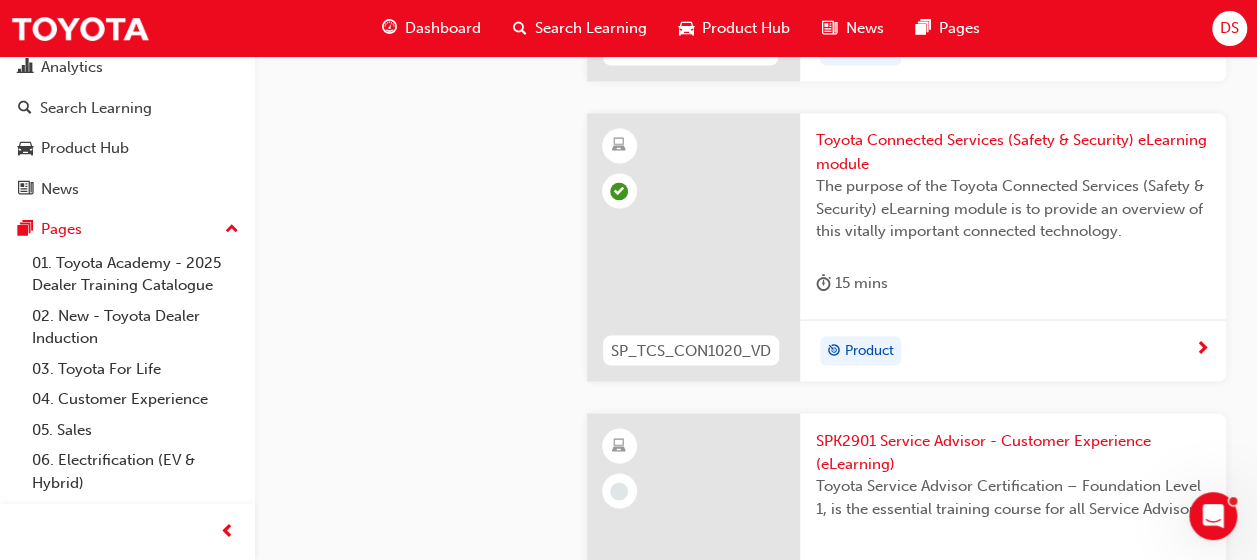 scroll, scrollTop: 5500, scrollLeft: 0, axis: vertical 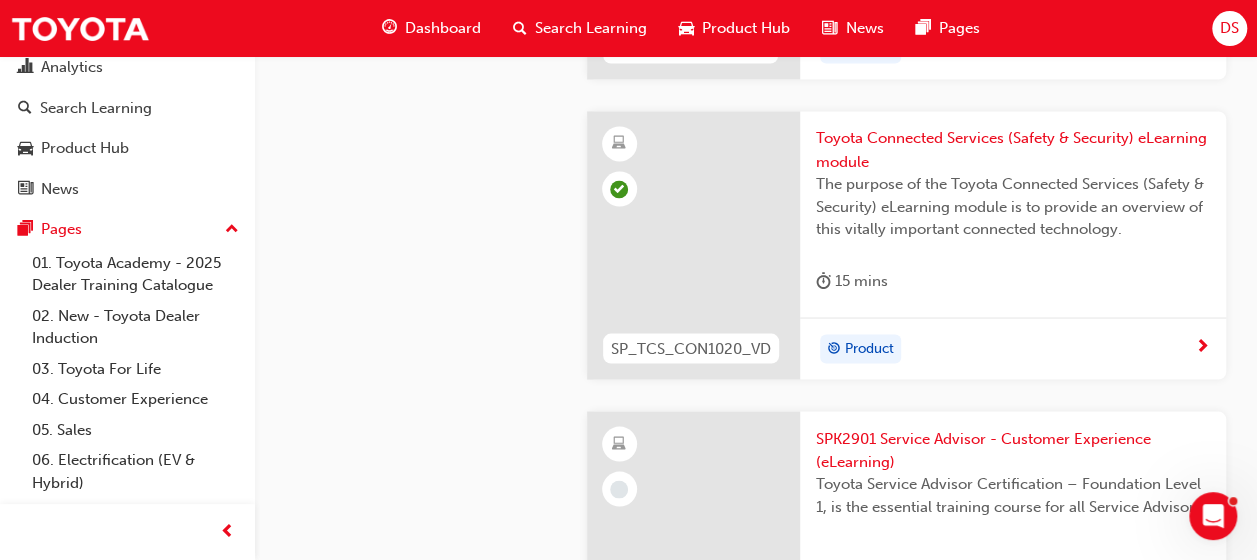 click on "SPK2901 Service Advisor - Customer Experience (eLearning)" at bounding box center [1013, 449] 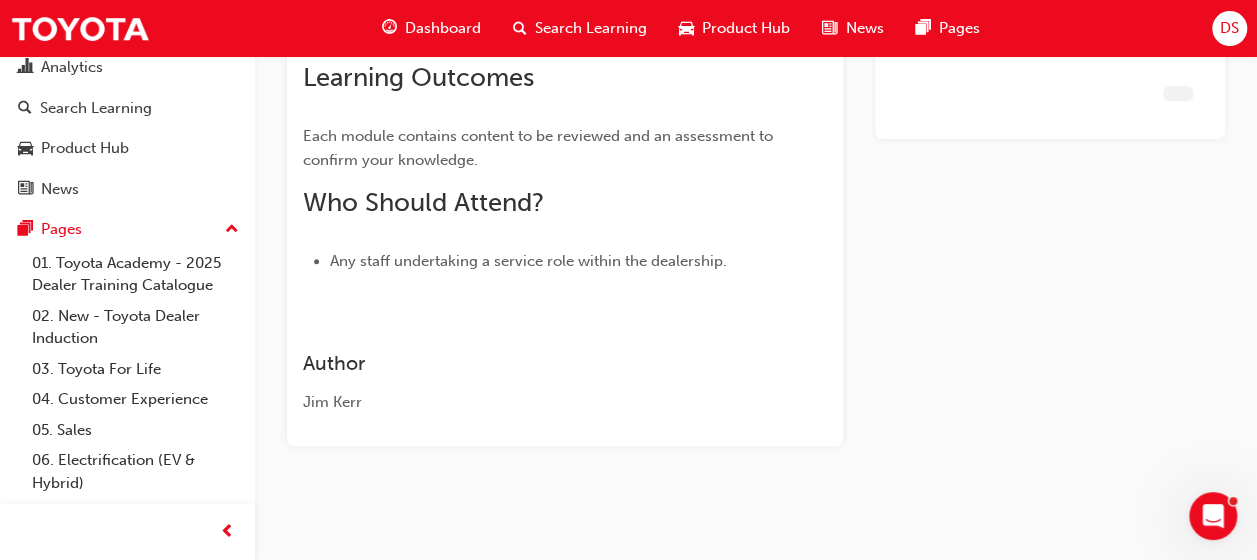 scroll, scrollTop: 0, scrollLeft: 0, axis: both 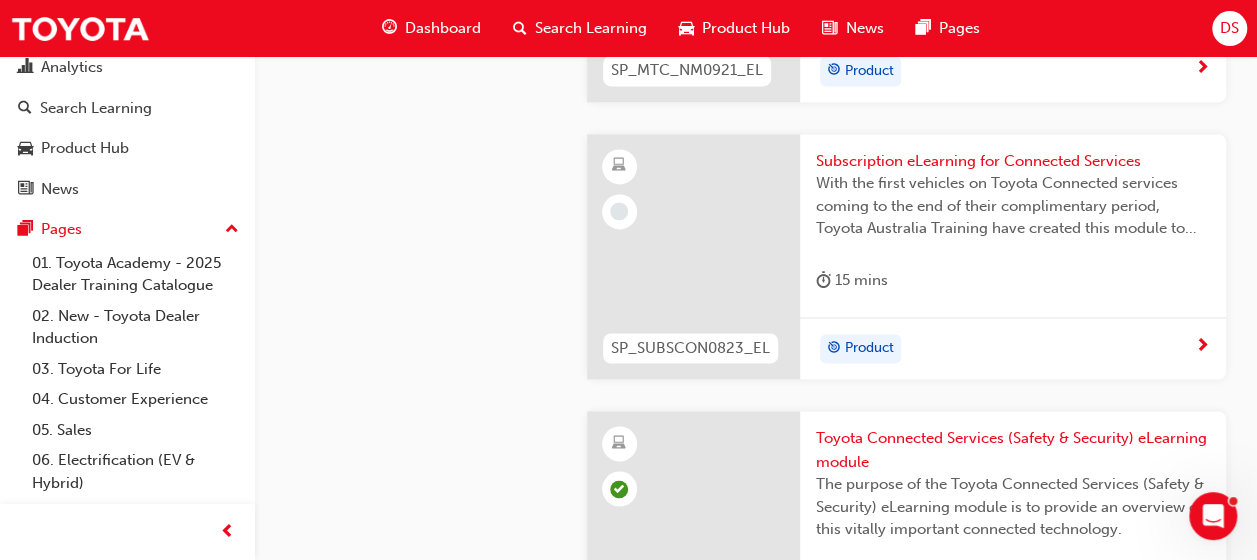 click on "Subscription eLearning for Connected Services" at bounding box center (1013, 161) 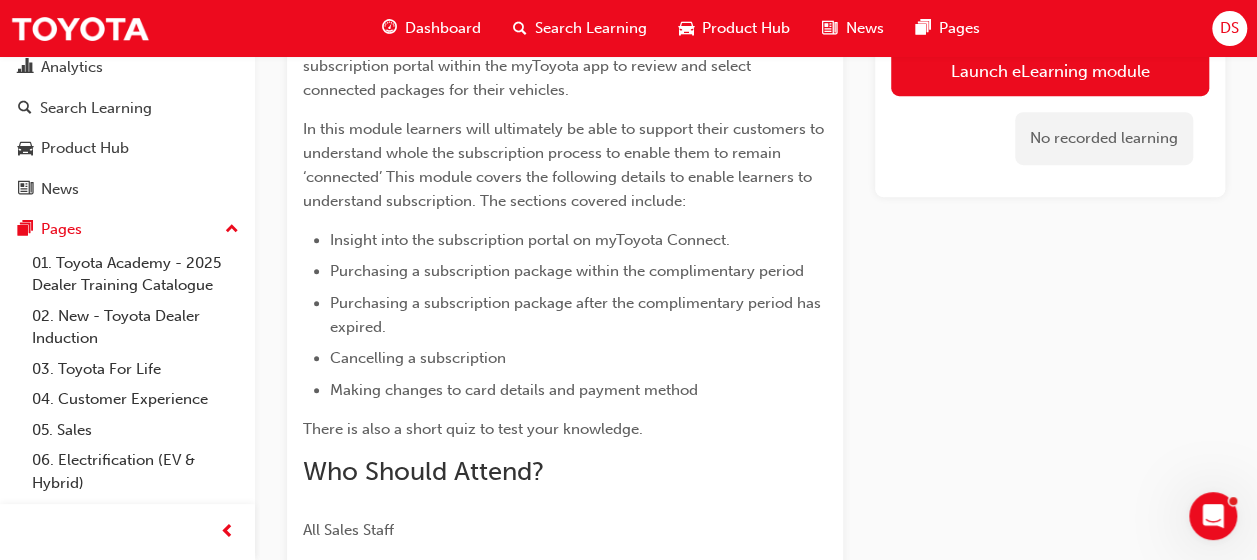 scroll, scrollTop: 453, scrollLeft: 0, axis: vertical 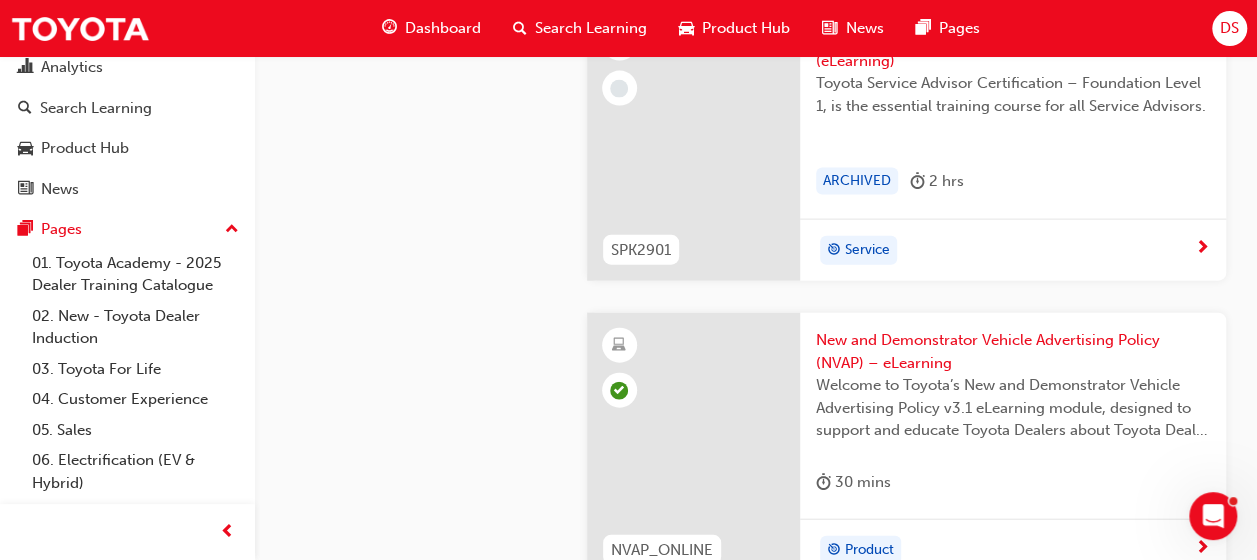 click on "New and Demonstrator Vehicle Advertising Policy (NVAP) – eLearning" at bounding box center [1013, 351] 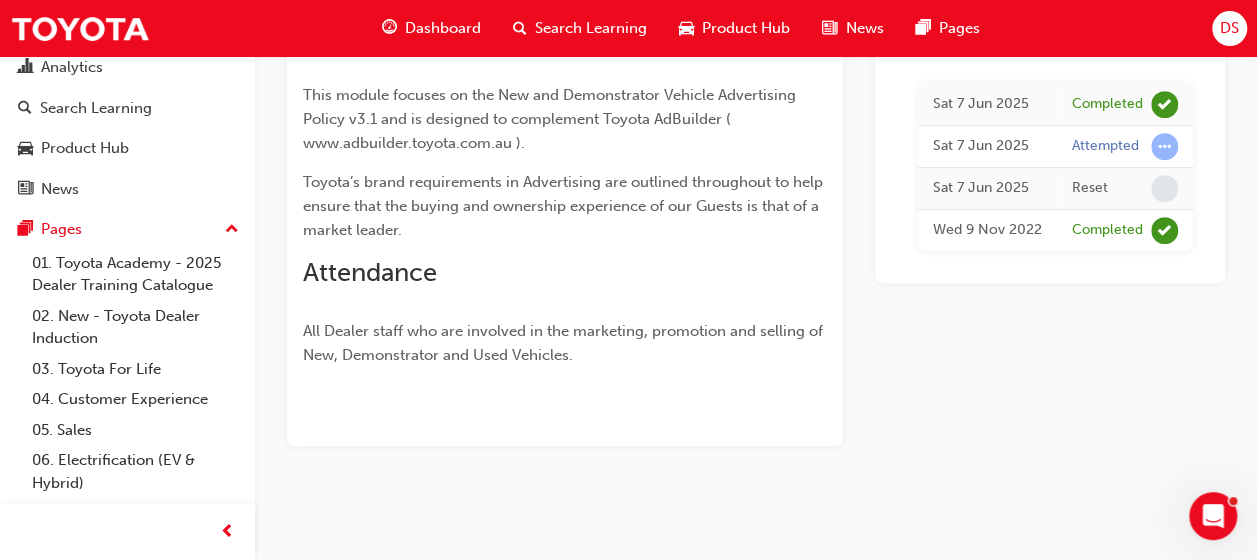 scroll, scrollTop: 383, scrollLeft: 0, axis: vertical 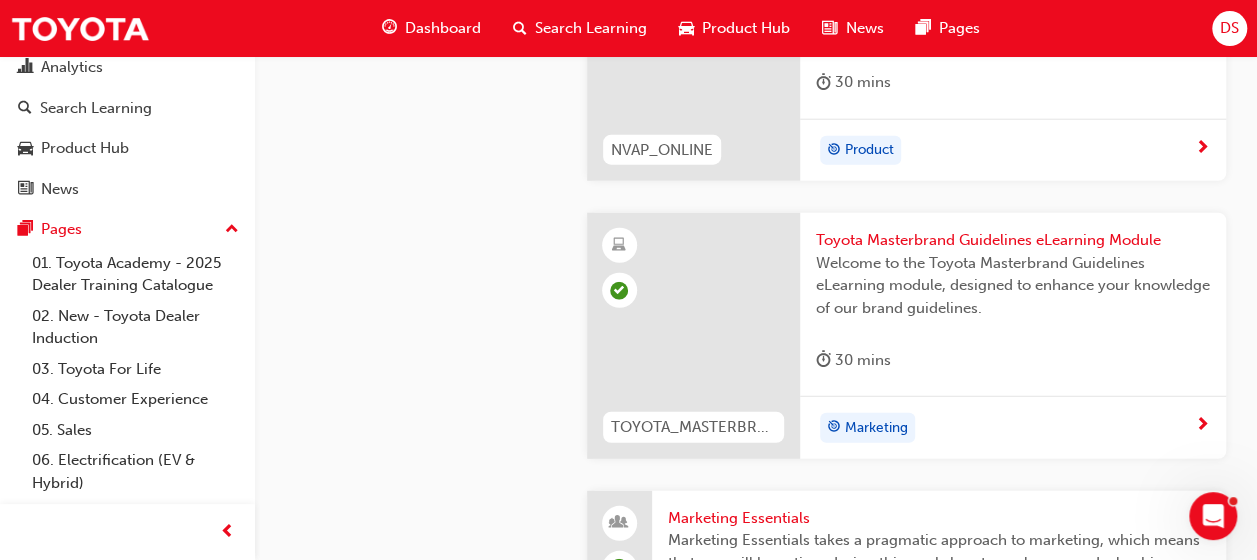click on "Toyota Masterbrand Guidelines eLearning Module" at bounding box center (1013, 240) 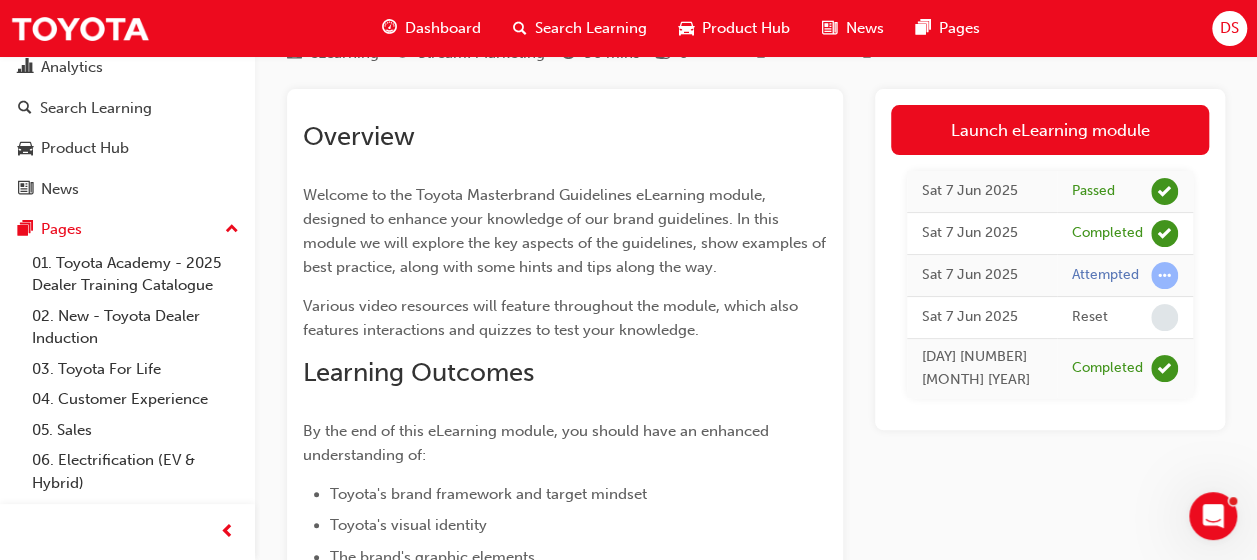 scroll, scrollTop: 0, scrollLeft: 0, axis: both 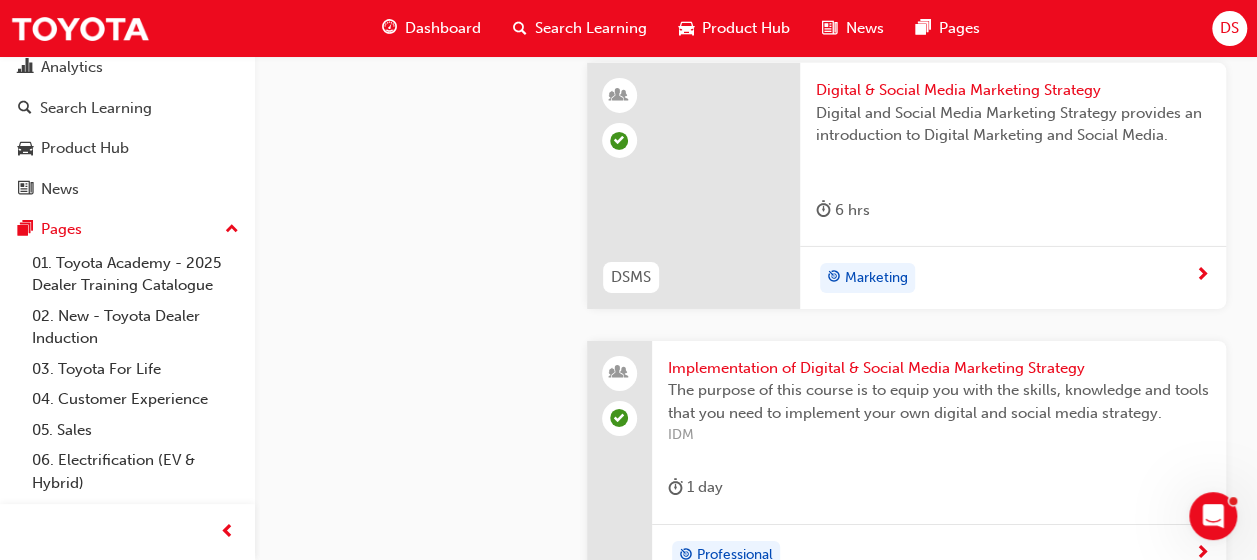 click on "Implementation of Digital & Social Media Marketing Strategy" at bounding box center [939, 368] 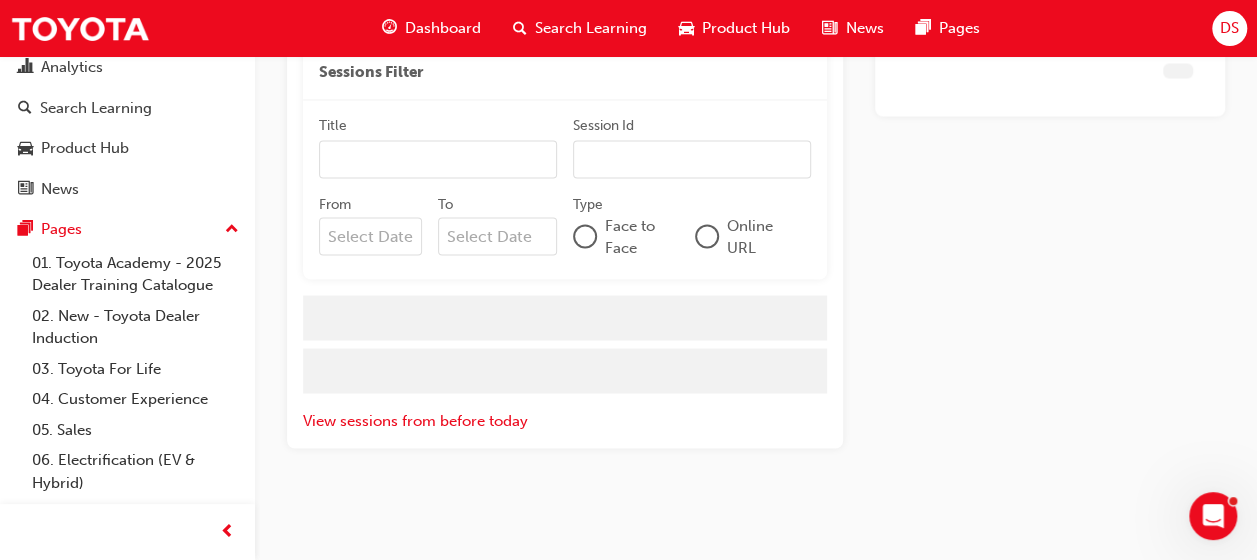 scroll, scrollTop: 2213, scrollLeft: 0, axis: vertical 